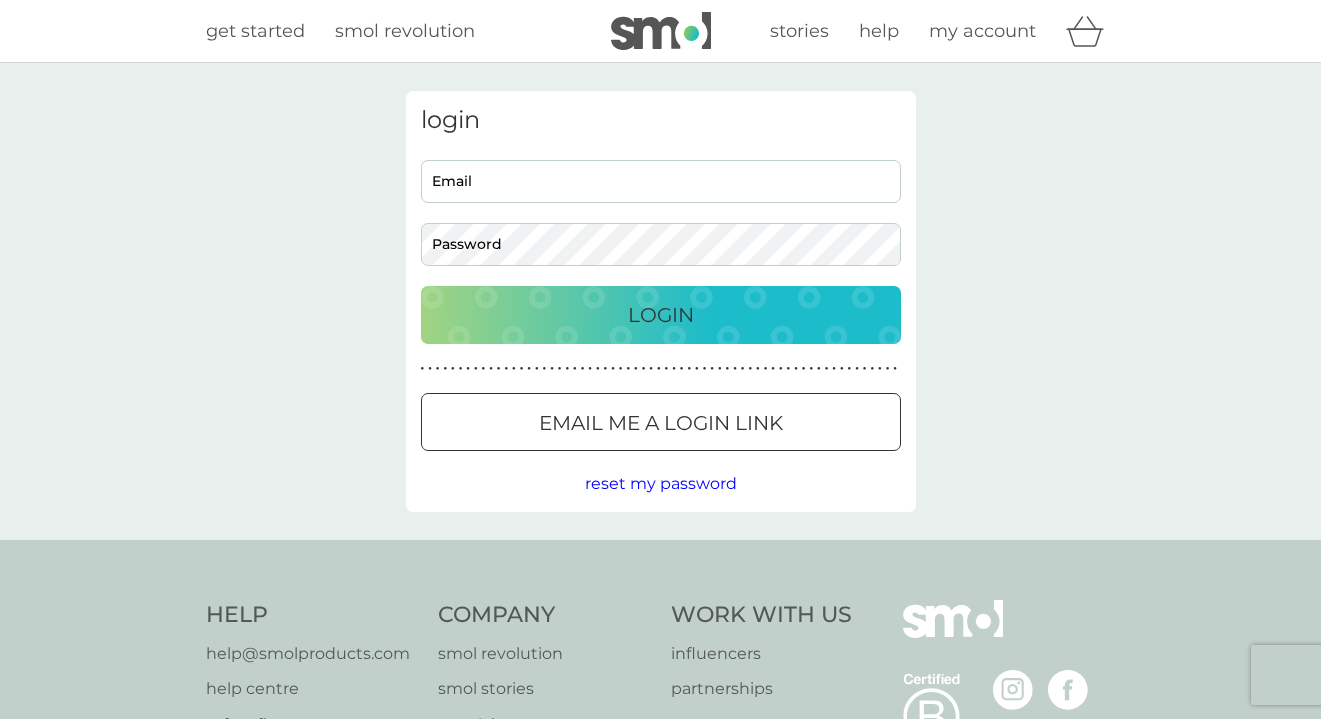 scroll, scrollTop: 0, scrollLeft: 0, axis: both 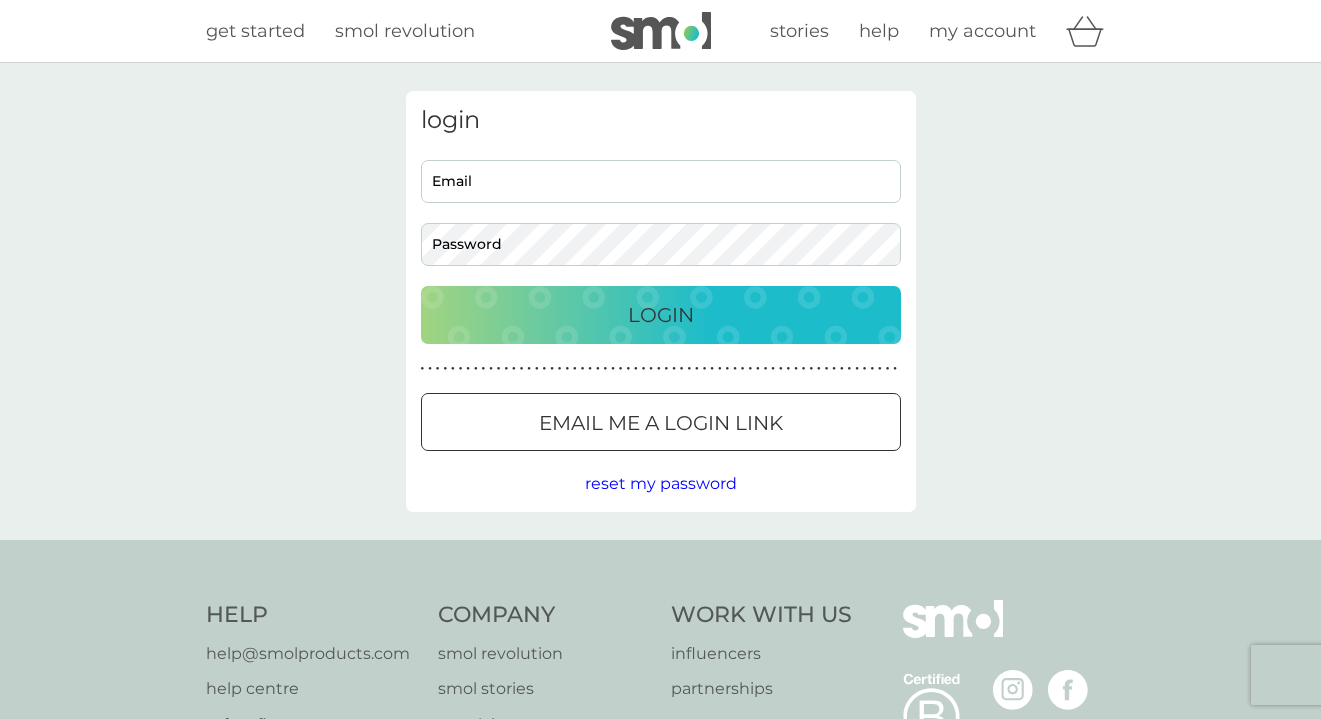 click on "Email me a login link" at bounding box center (661, 423) 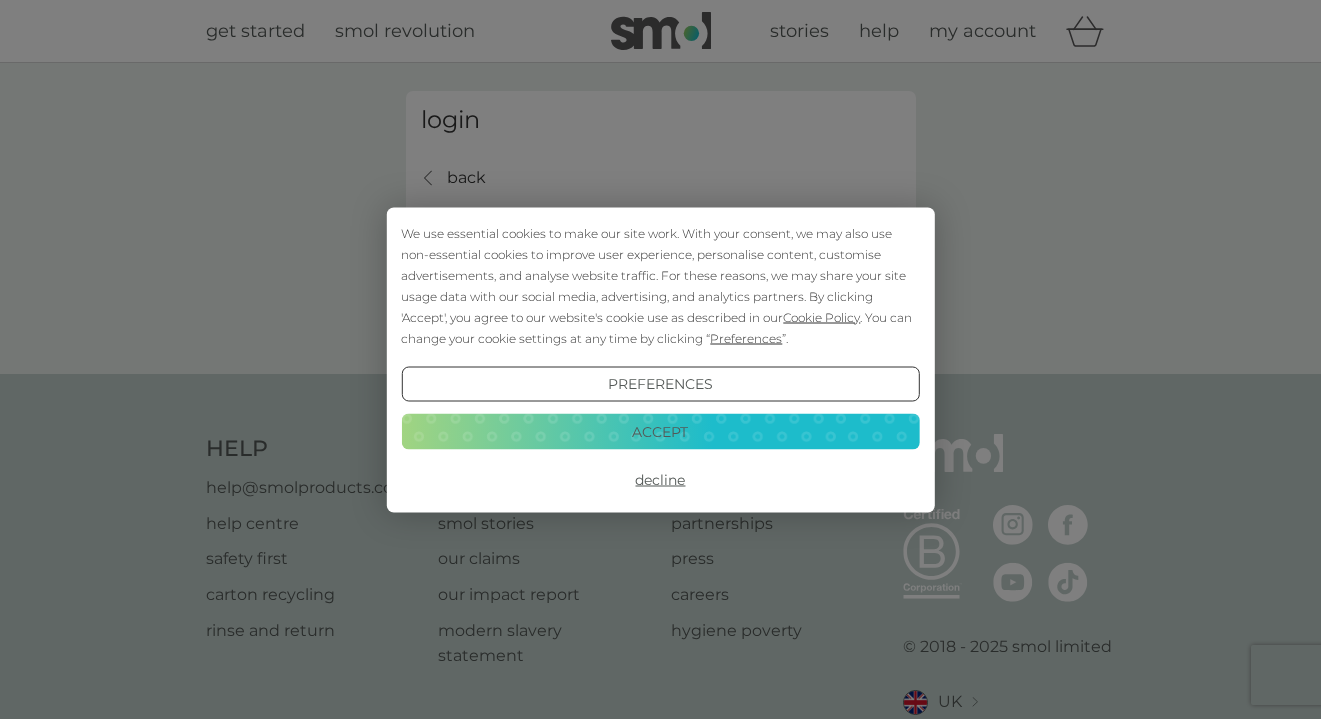 click on "We use essential cookies to make our site work. With your consent, we may also use non-essential cookies to improve user experience, personalise content, customise advertisements, and analyse website traffic. For these reasons, we may share your site usage data with our social media, advertising, and analytics partners. By clicking 'Accept', you agree to our website's cookie use as described in our  Cookie Policy . You can change your cookie settings at any time by clicking “ Preferences ”." at bounding box center [660, 285] 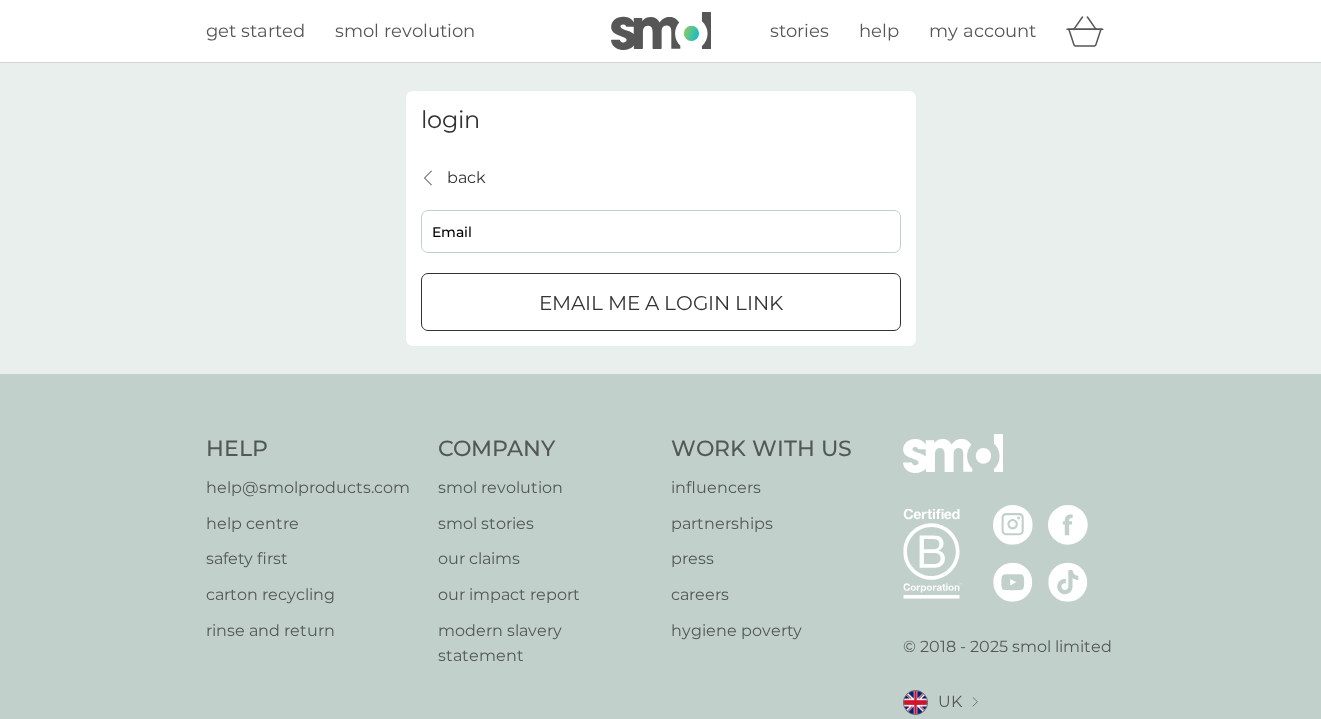 scroll, scrollTop: 0, scrollLeft: 0, axis: both 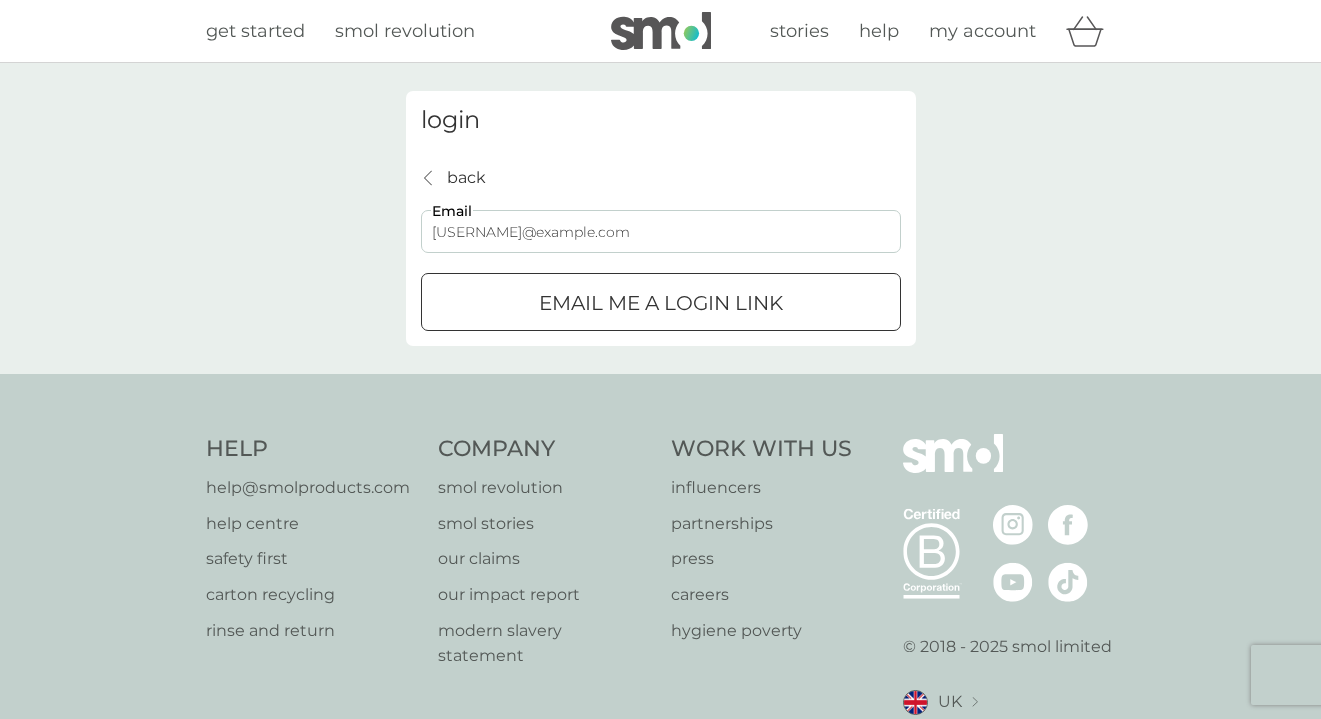 type on "[USERNAME]@example.com" 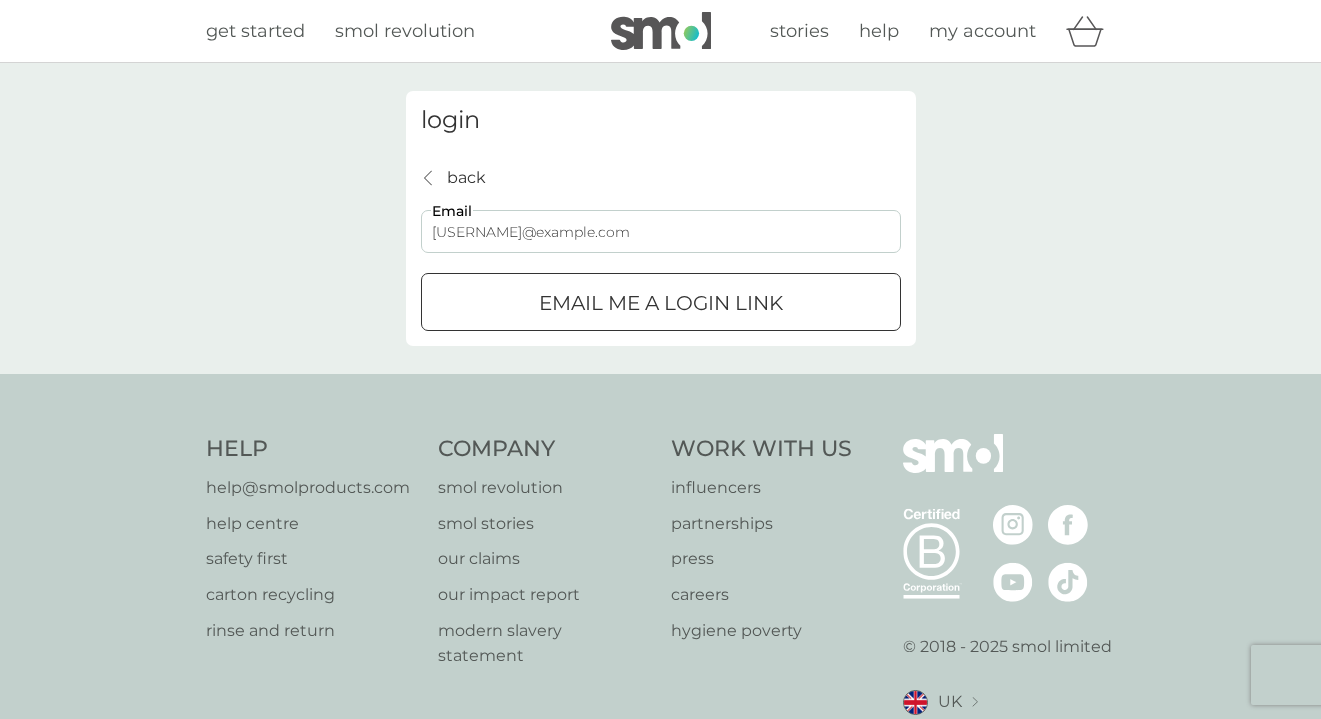click at bounding box center [661, 303] 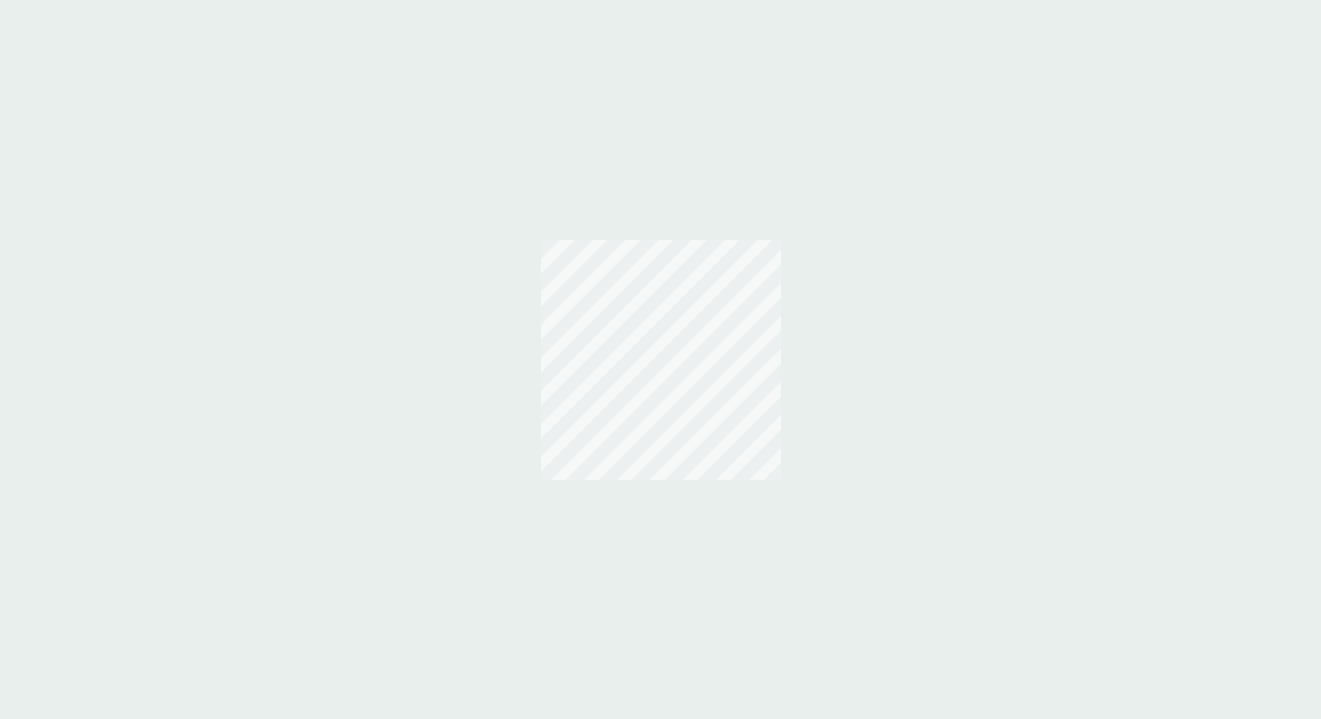 scroll, scrollTop: 0, scrollLeft: 0, axis: both 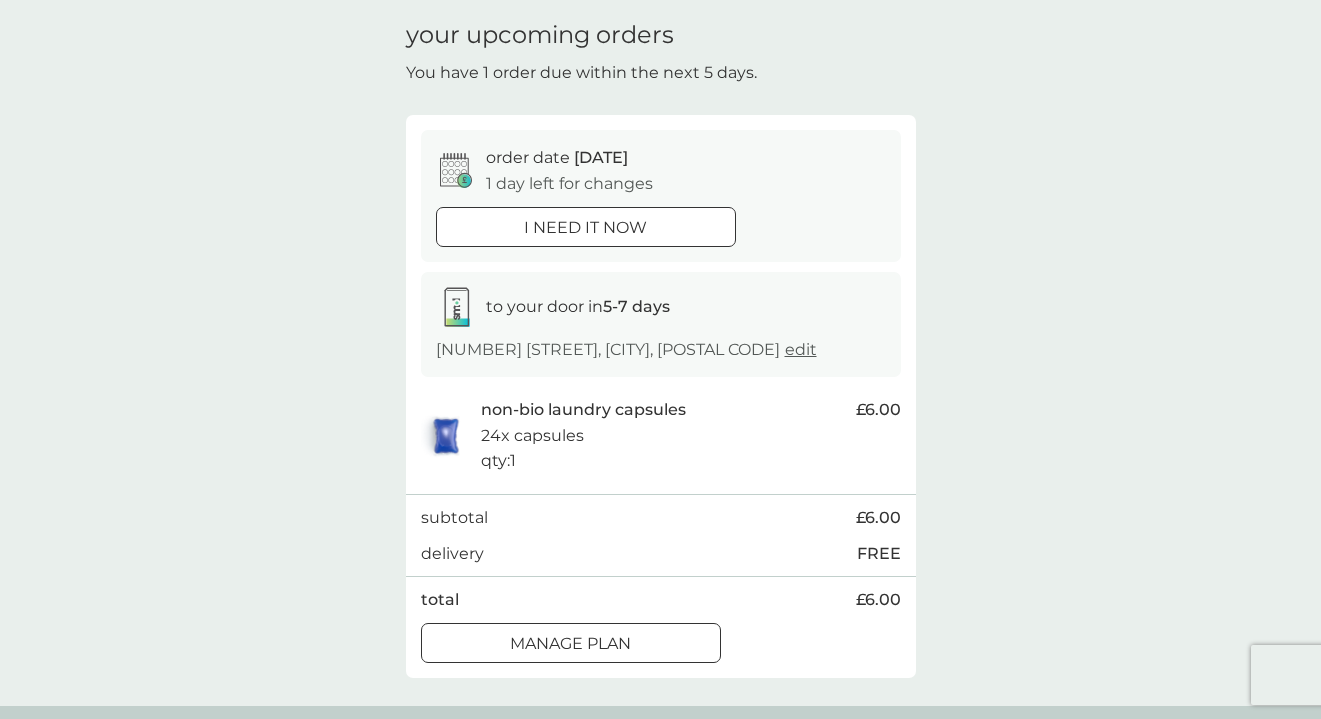 click on "Manage plan" at bounding box center (571, 644) 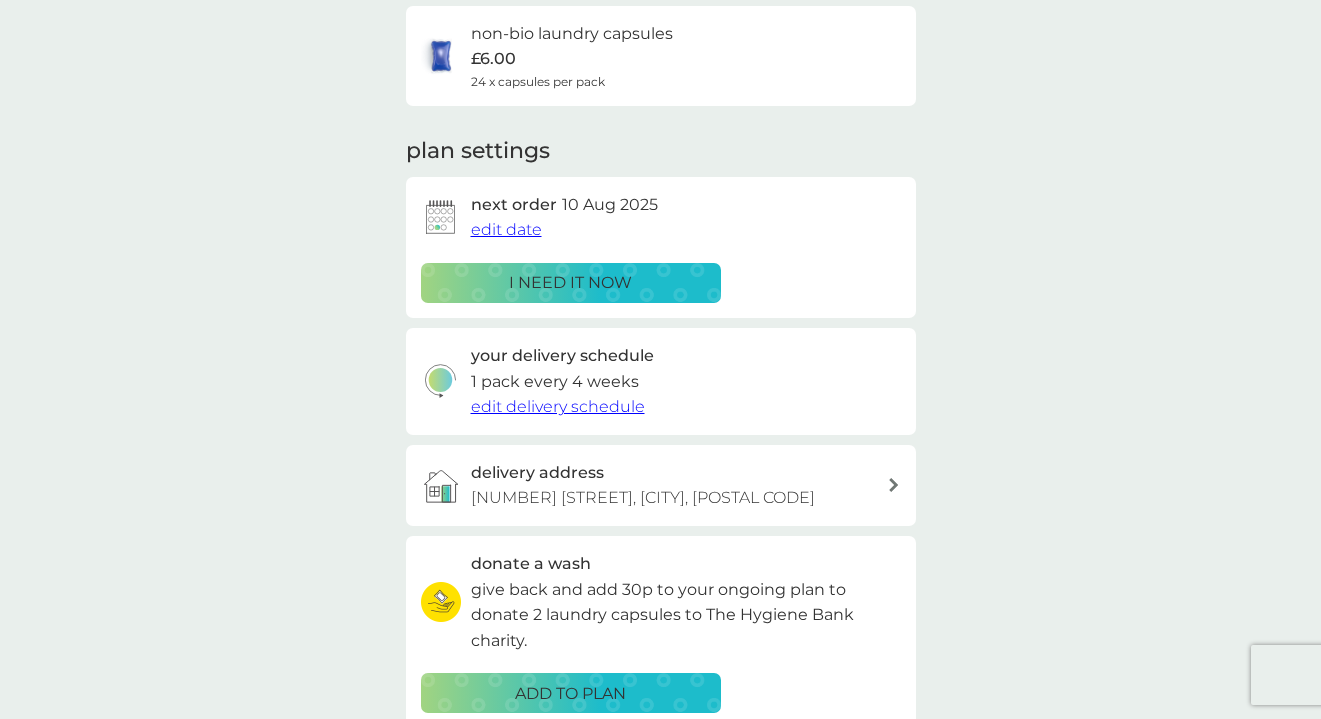 scroll, scrollTop: 163, scrollLeft: 0, axis: vertical 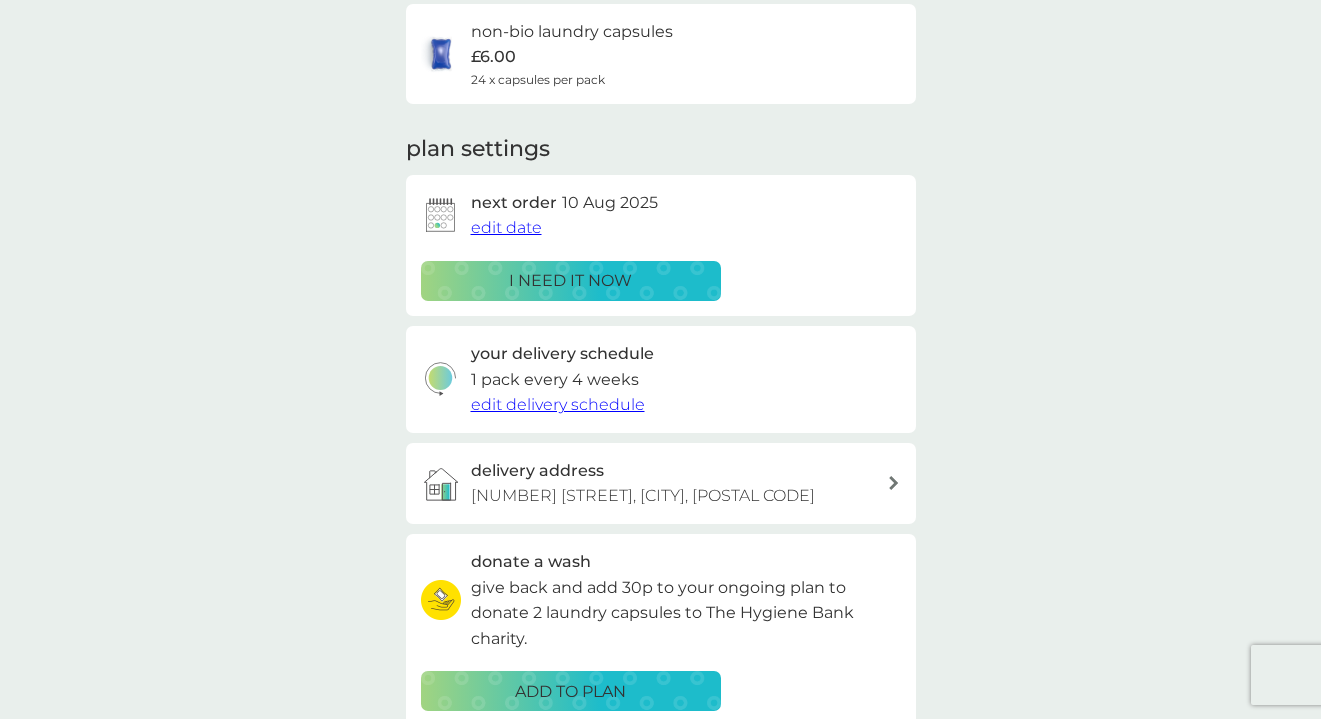 click on "edit delivery schedule" at bounding box center (558, 404) 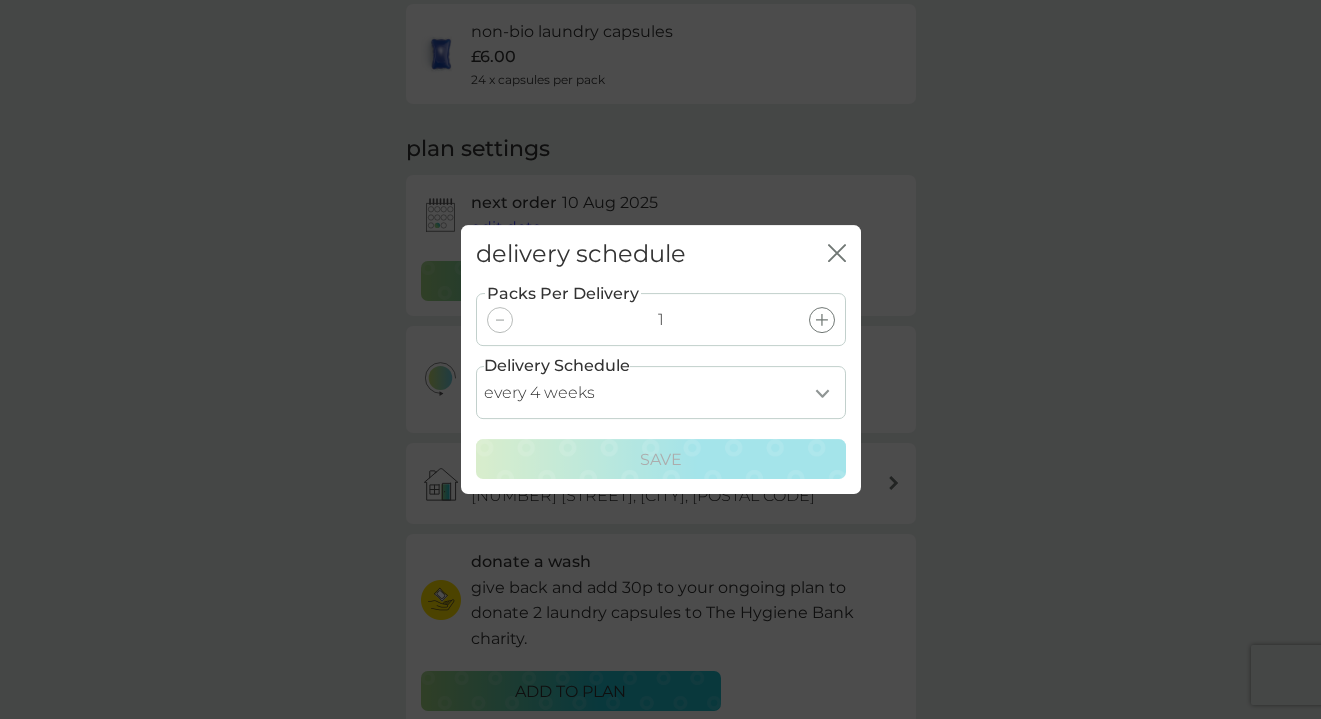 select on "42" 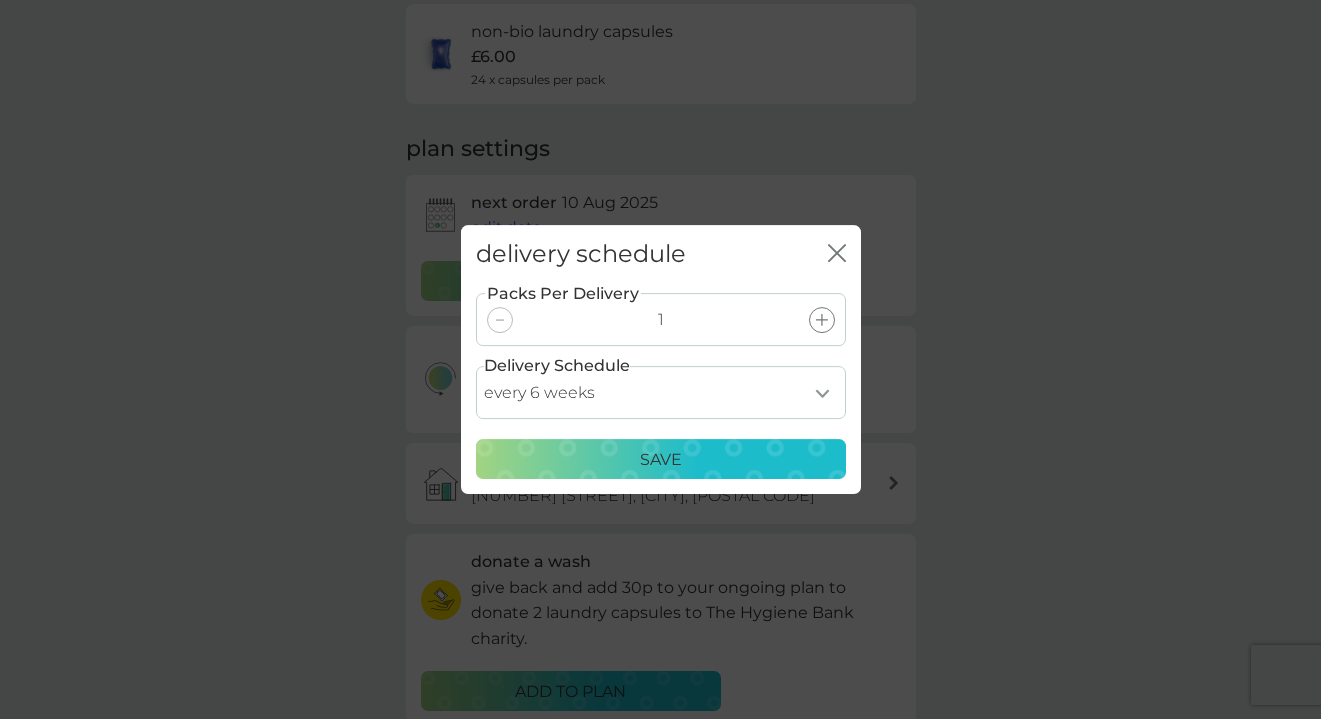 click on "Save" at bounding box center [661, 460] 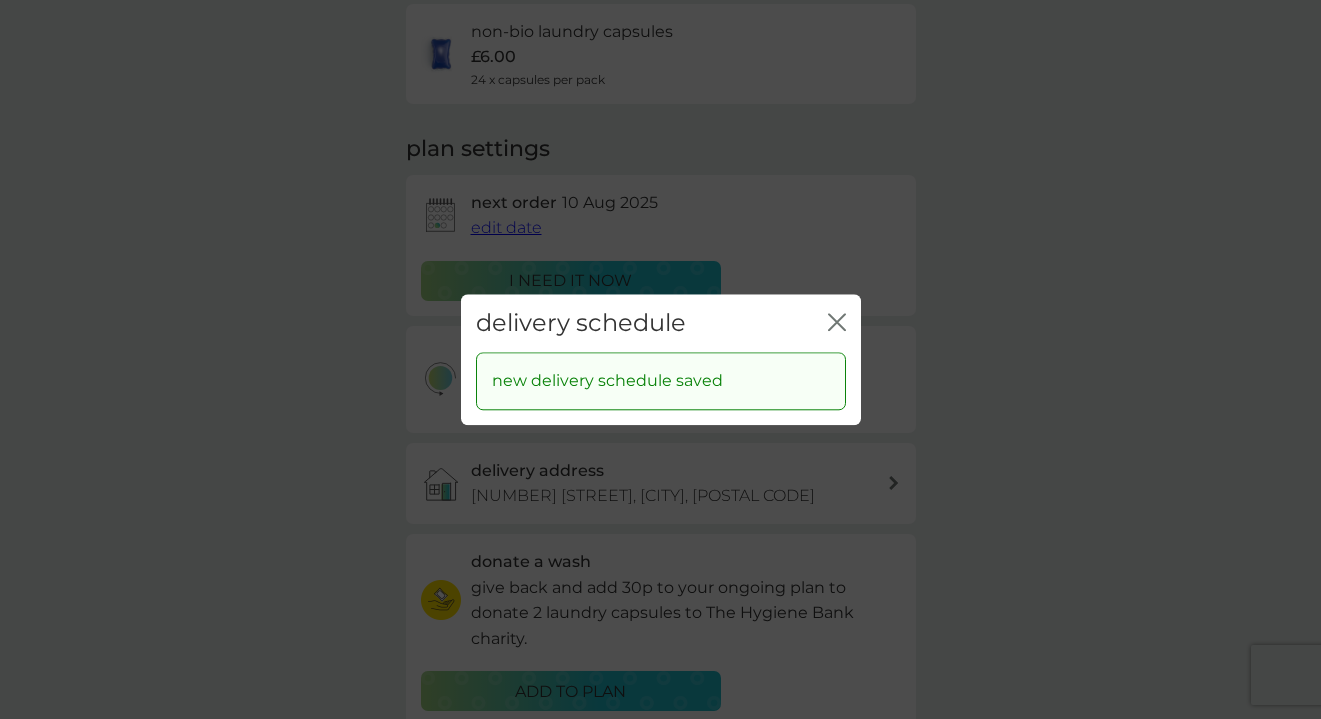 click on "close" 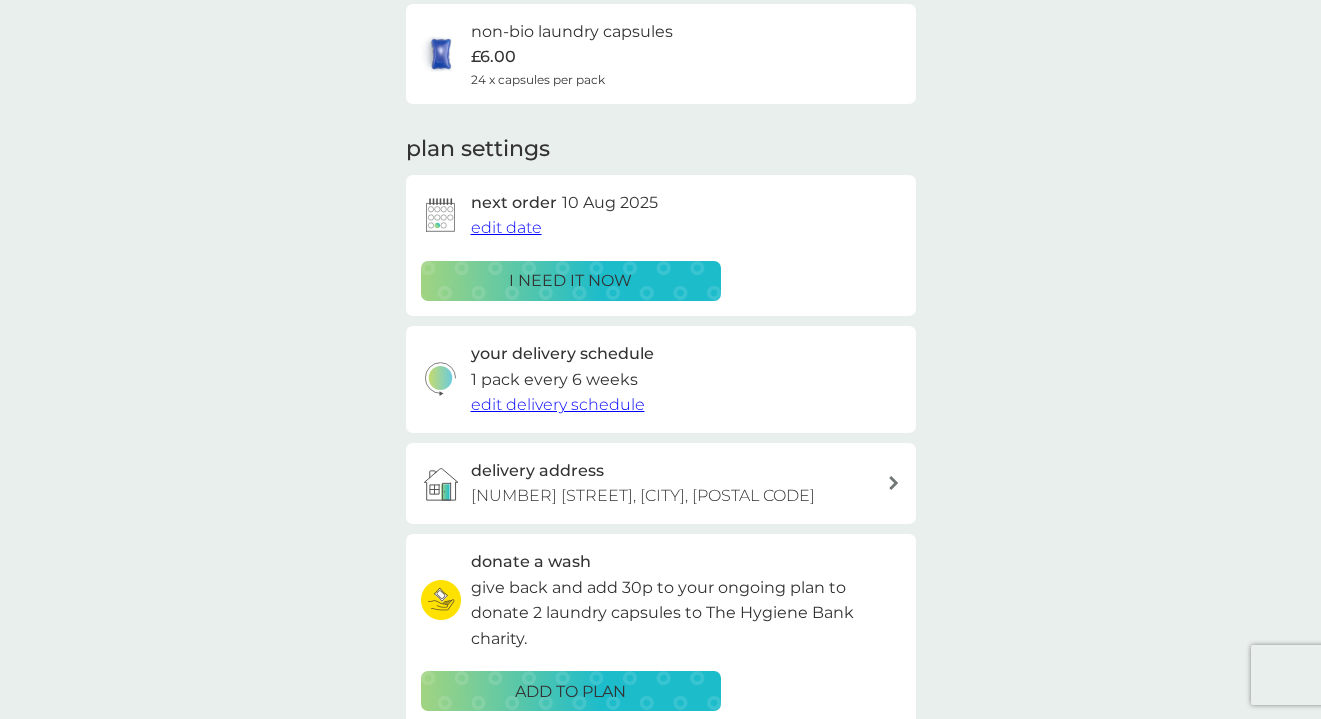 click on "edit date" at bounding box center [506, 227] 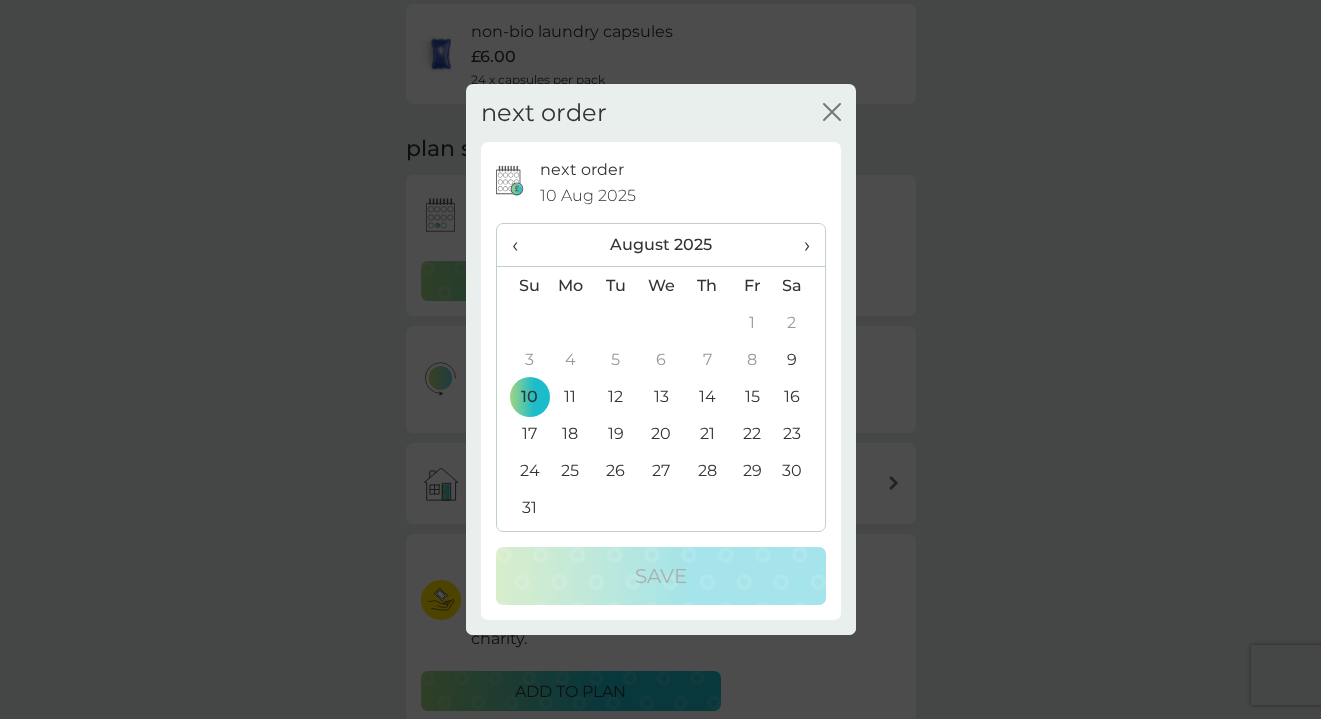 click on "›" at bounding box center (799, 245) 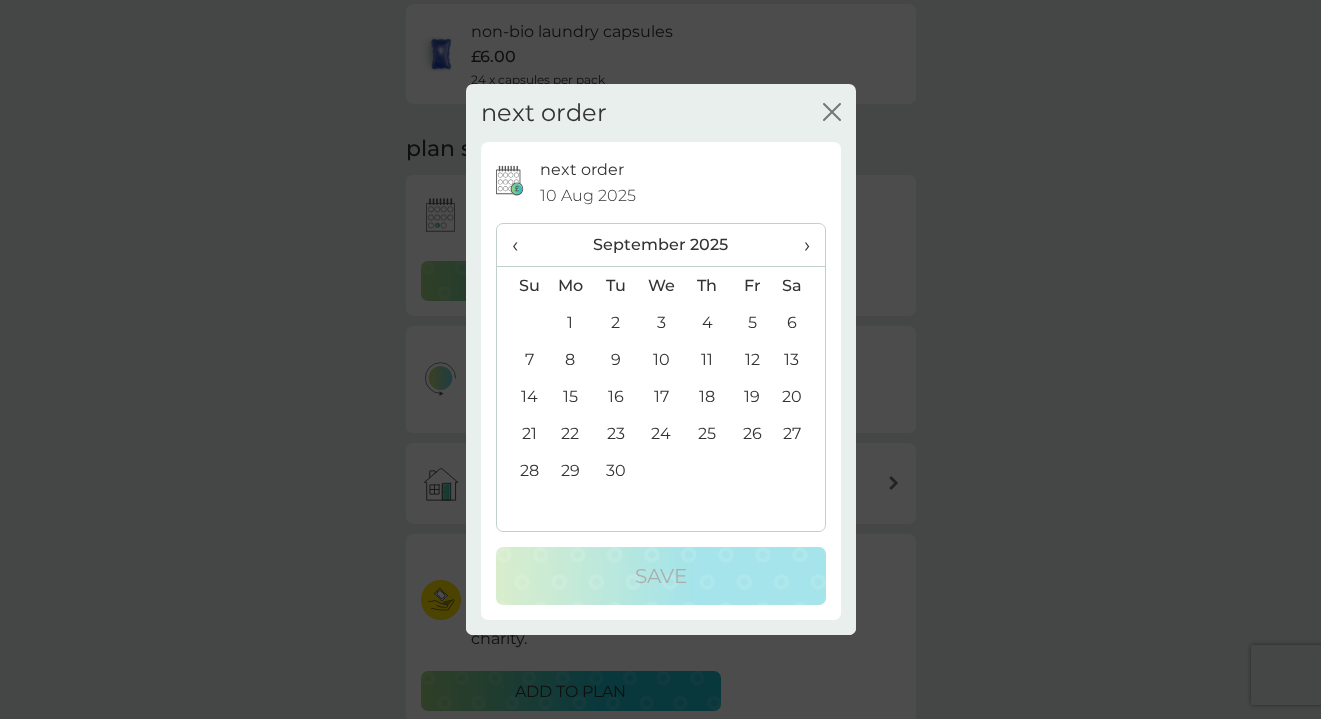 click on "7" at bounding box center (522, 359) 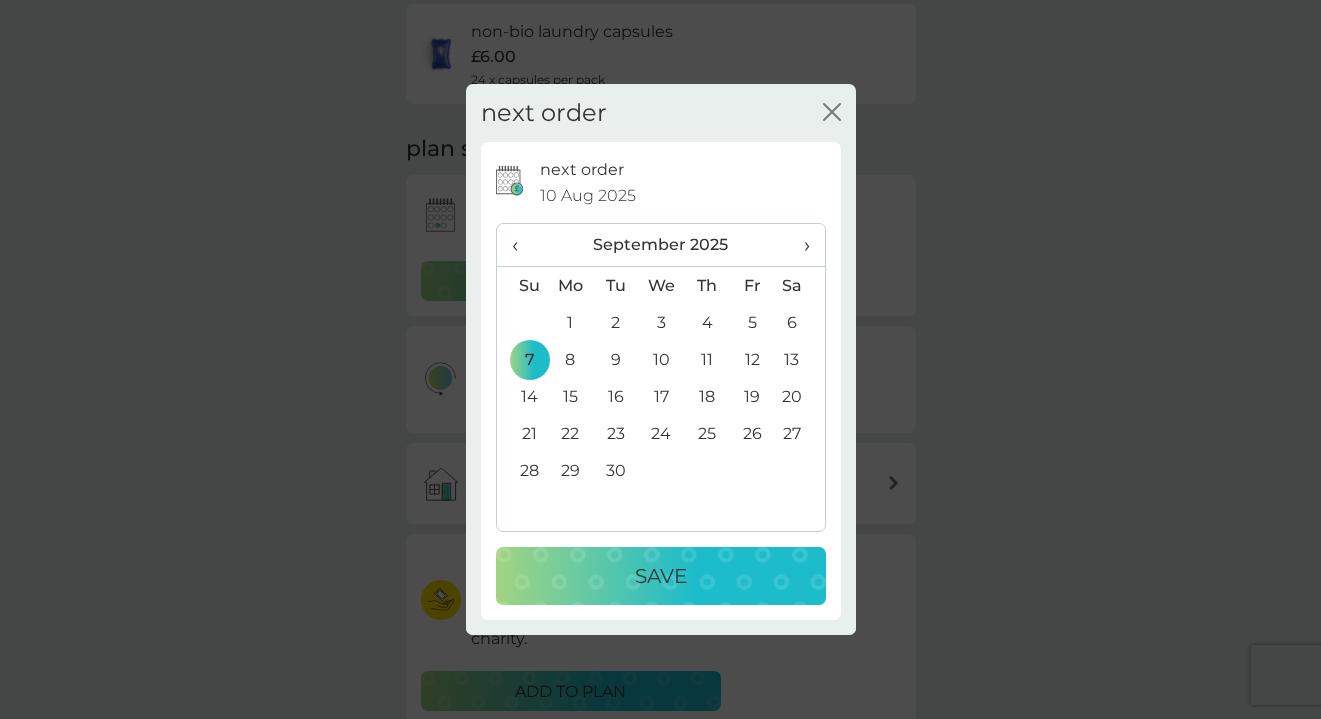 click on "8" at bounding box center [571, 359] 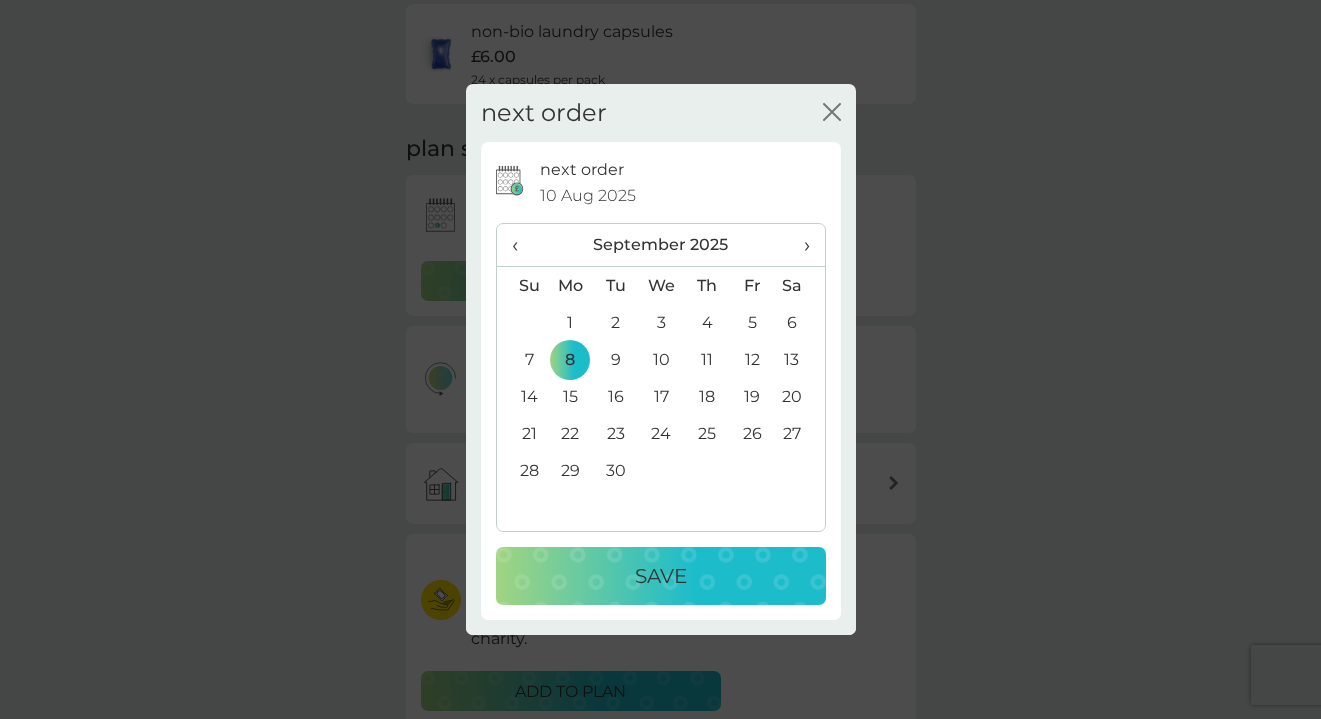 click on "Save" at bounding box center (661, 576) 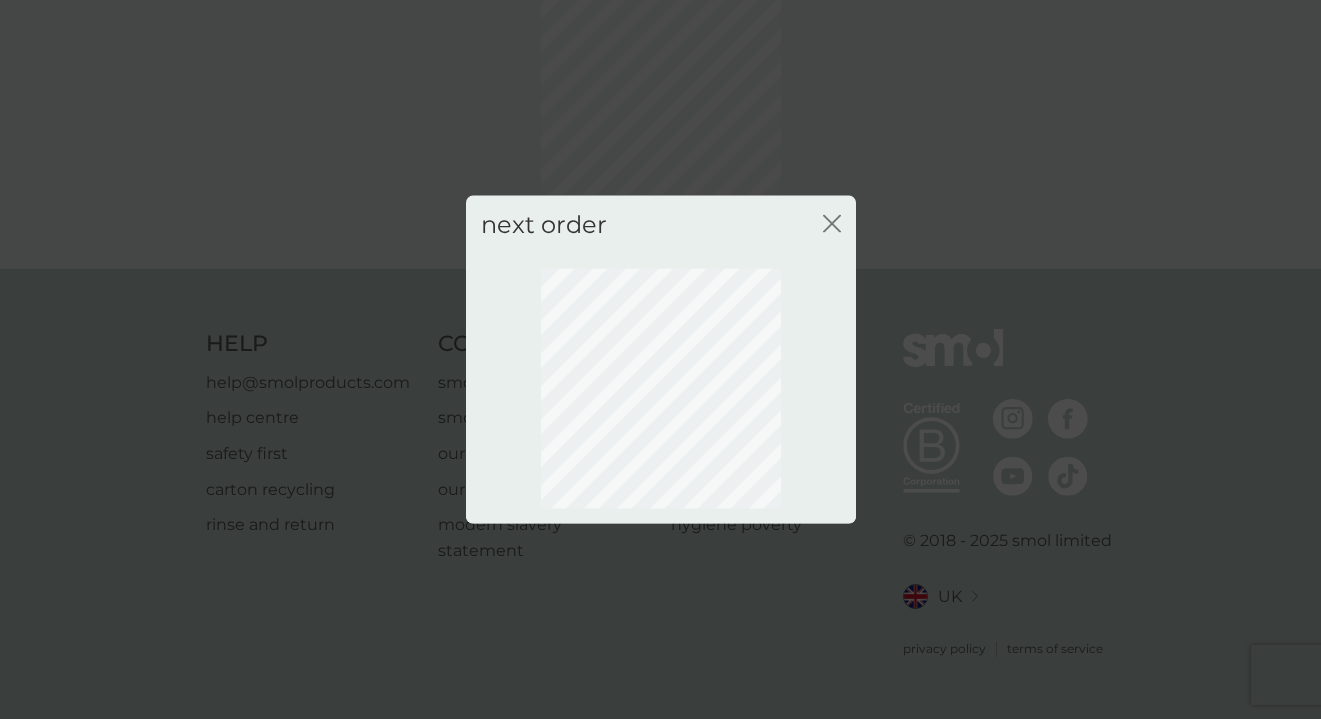 scroll, scrollTop: 118, scrollLeft: 0, axis: vertical 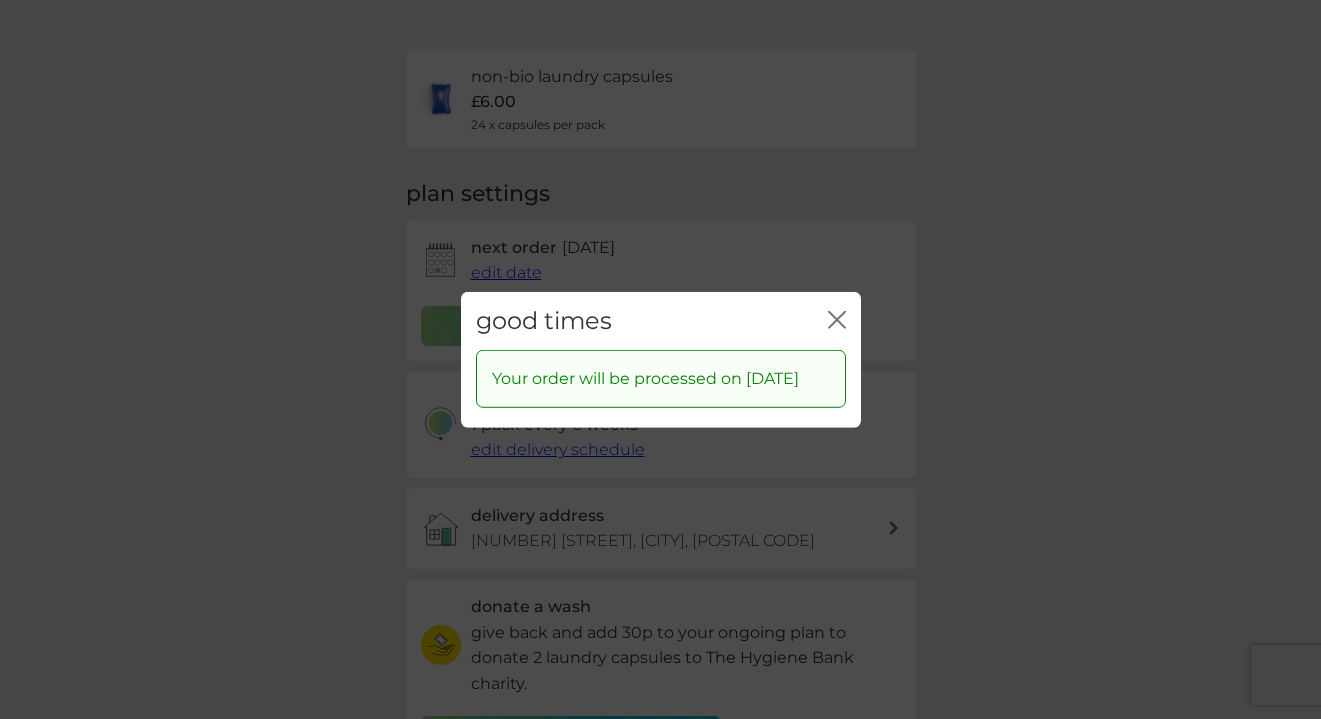 click on "close" 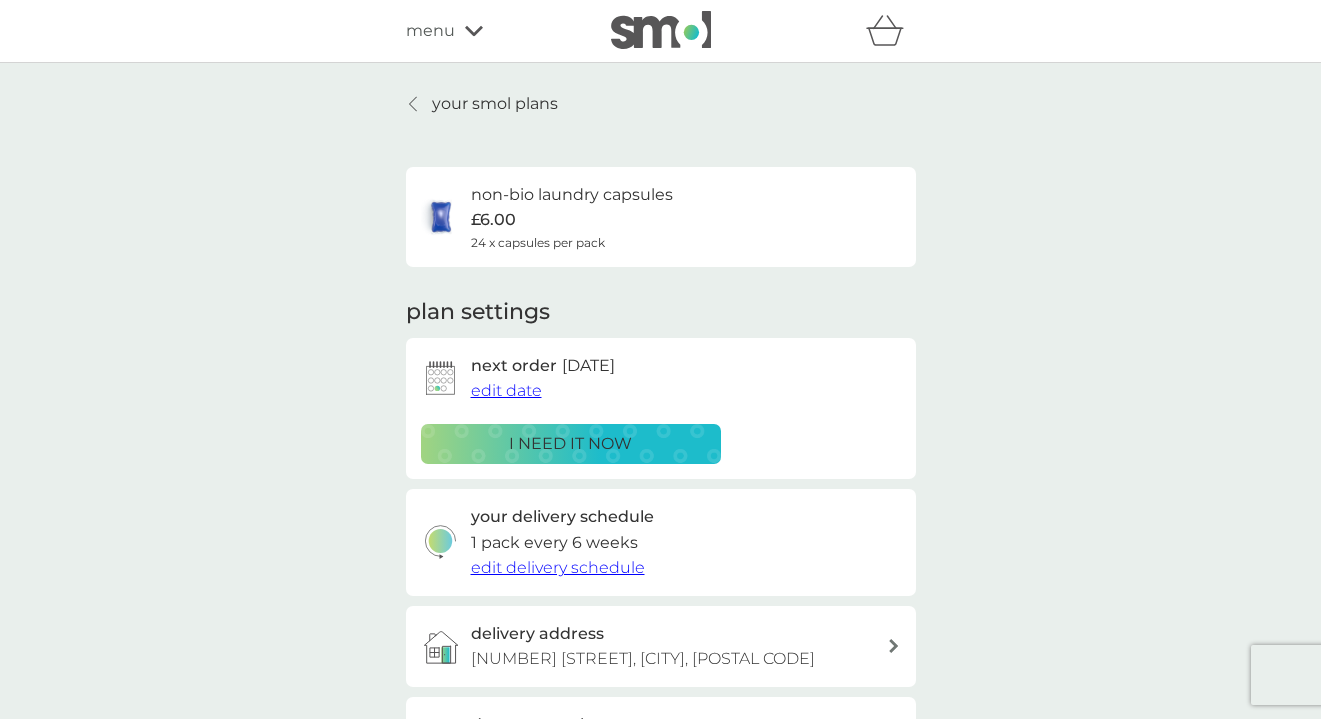 scroll, scrollTop: 0, scrollLeft: 0, axis: both 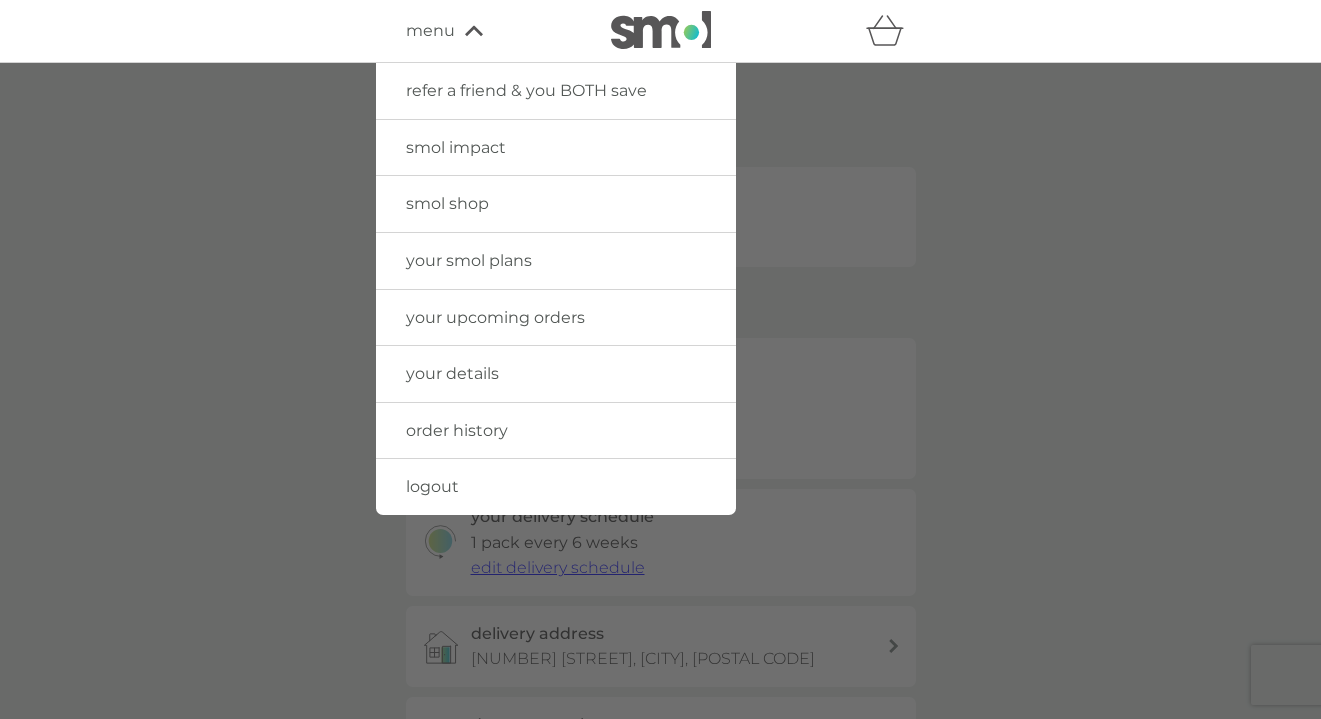 click on "smol shop" at bounding box center (447, 203) 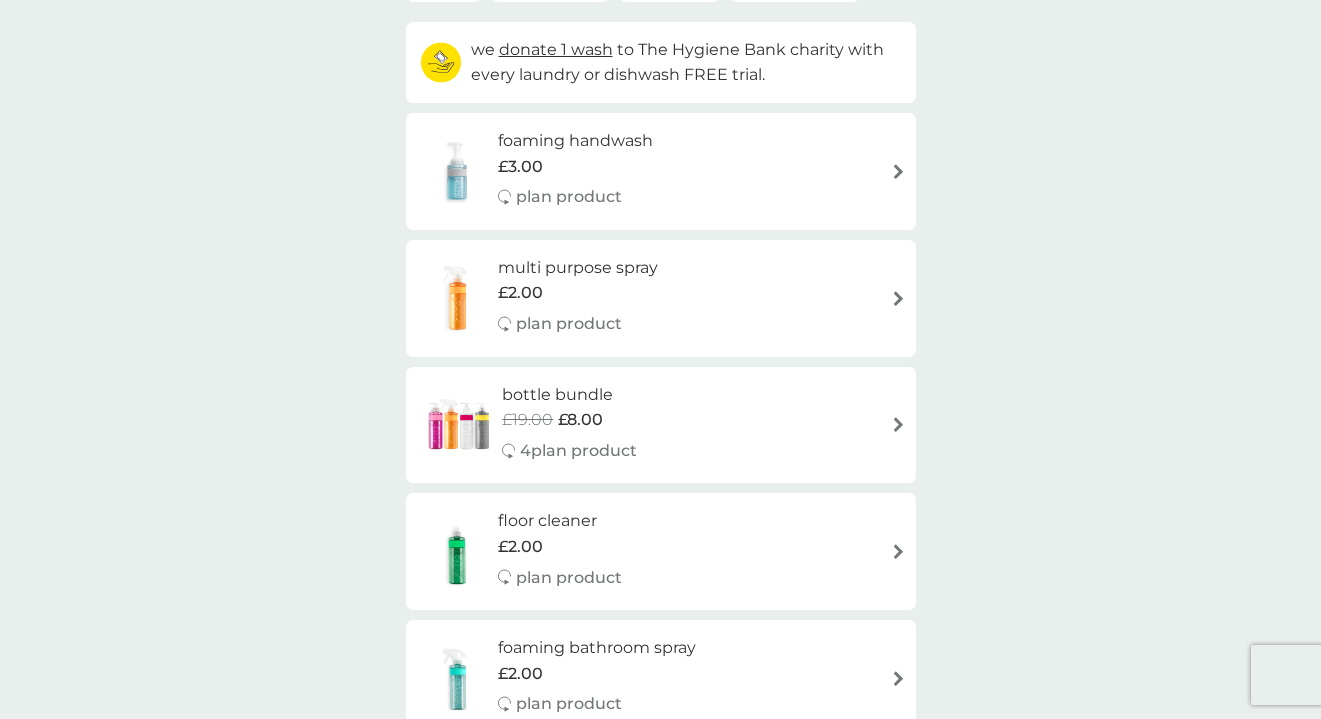 scroll, scrollTop: 244, scrollLeft: 0, axis: vertical 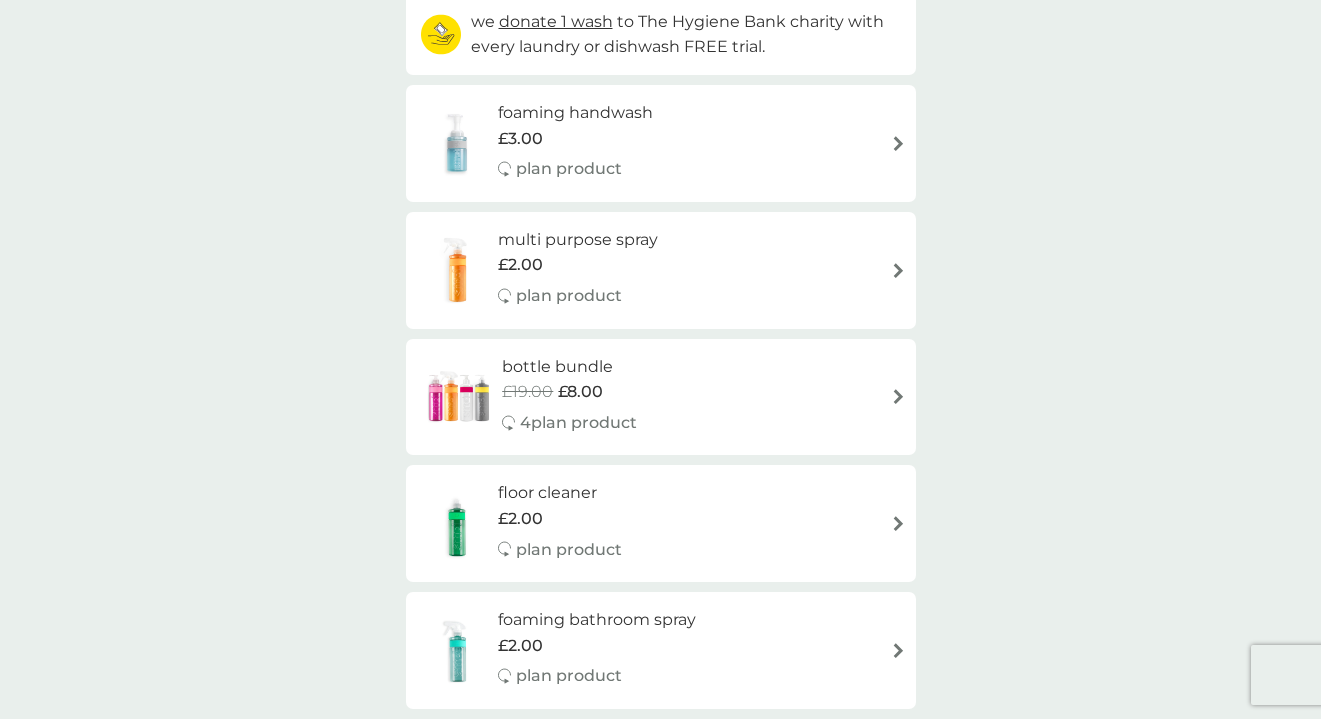 click on "bottle bundle" at bounding box center [569, 367] 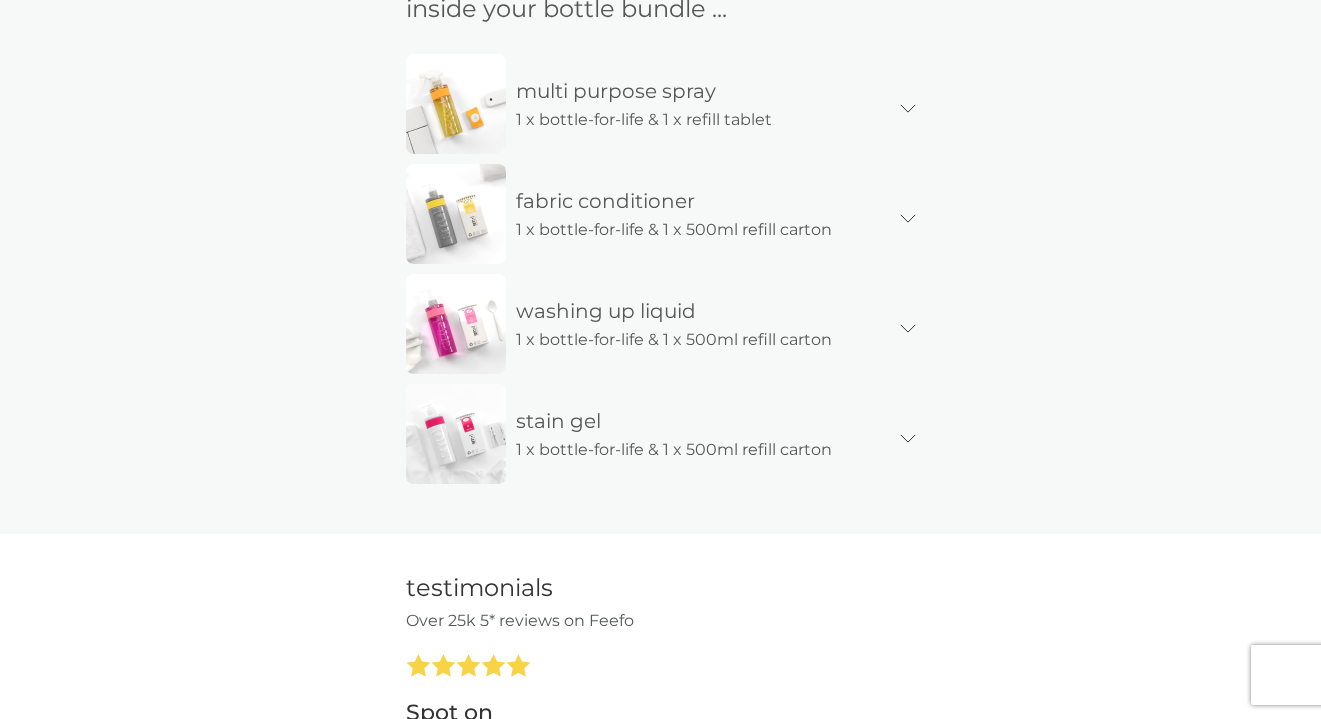scroll, scrollTop: 1267, scrollLeft: 0, axis: vertical 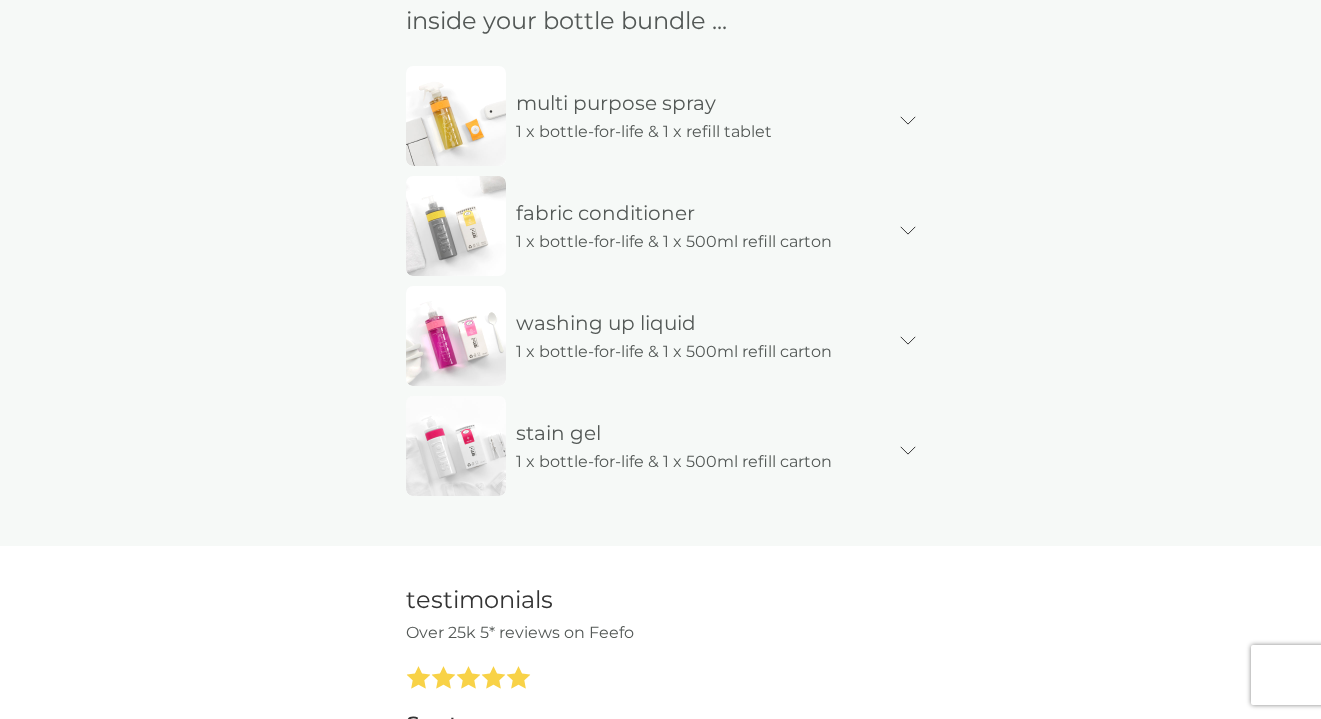 click 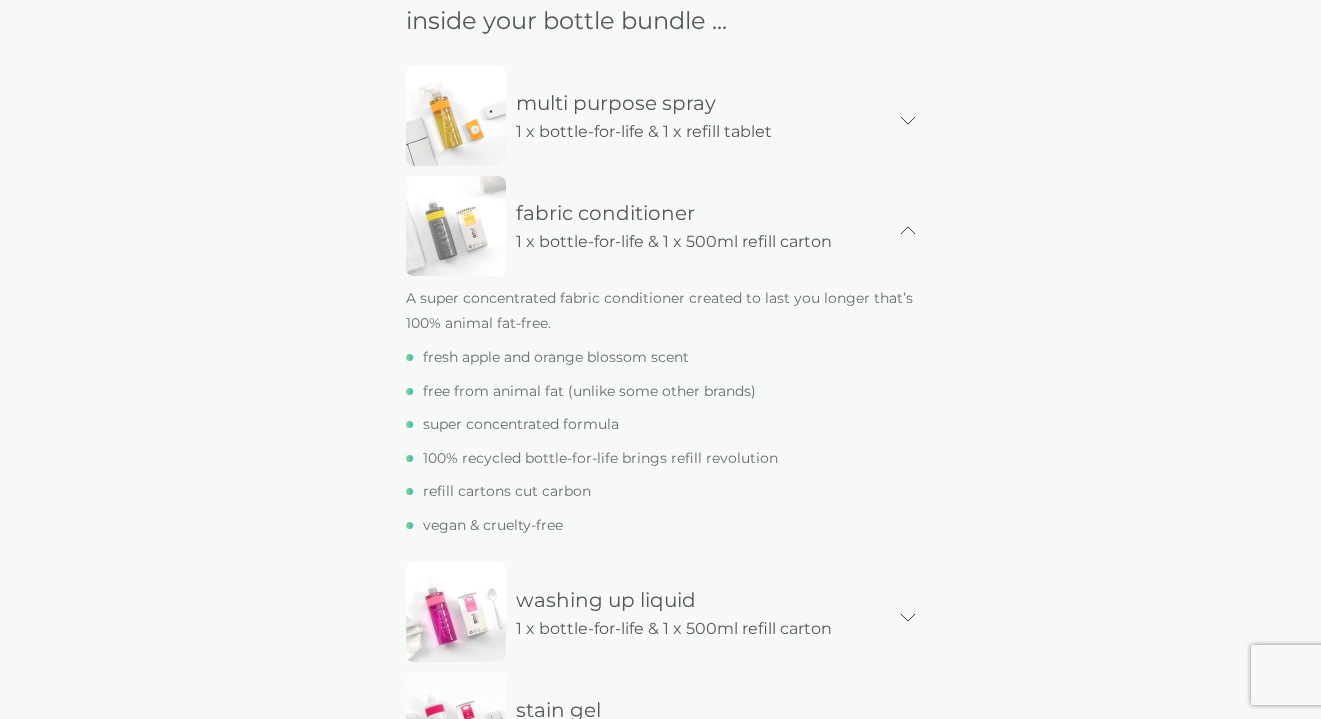 click 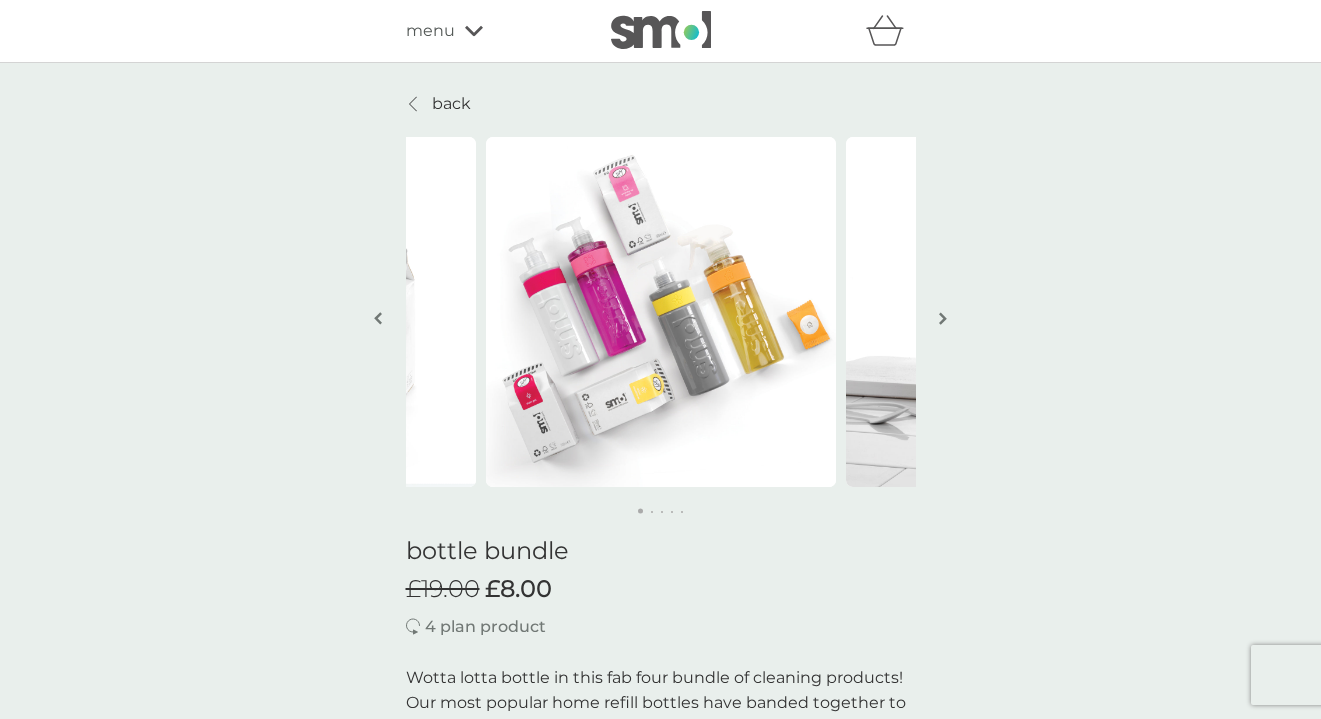 scroll, scrollTop: 0, scrollLeft: 0, axis: both 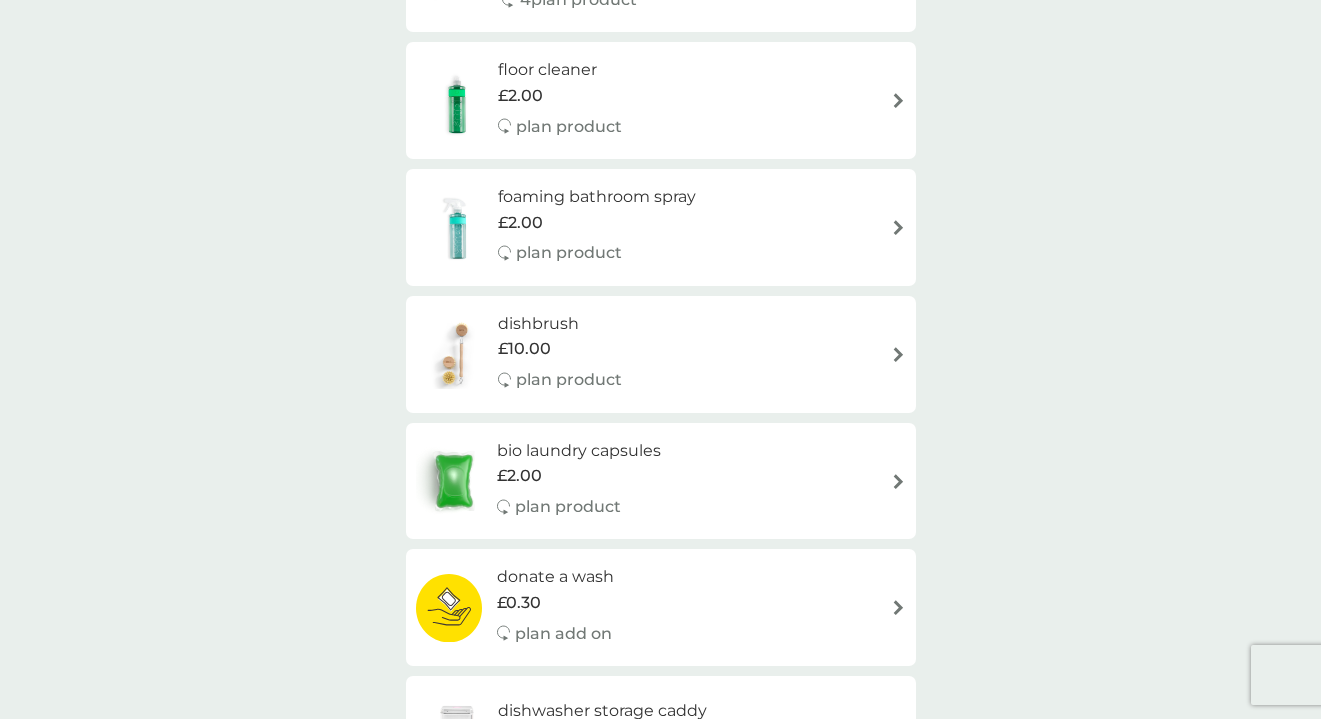 click on "dishbrush £10.00 plan product" at bounding box center [661, 354] 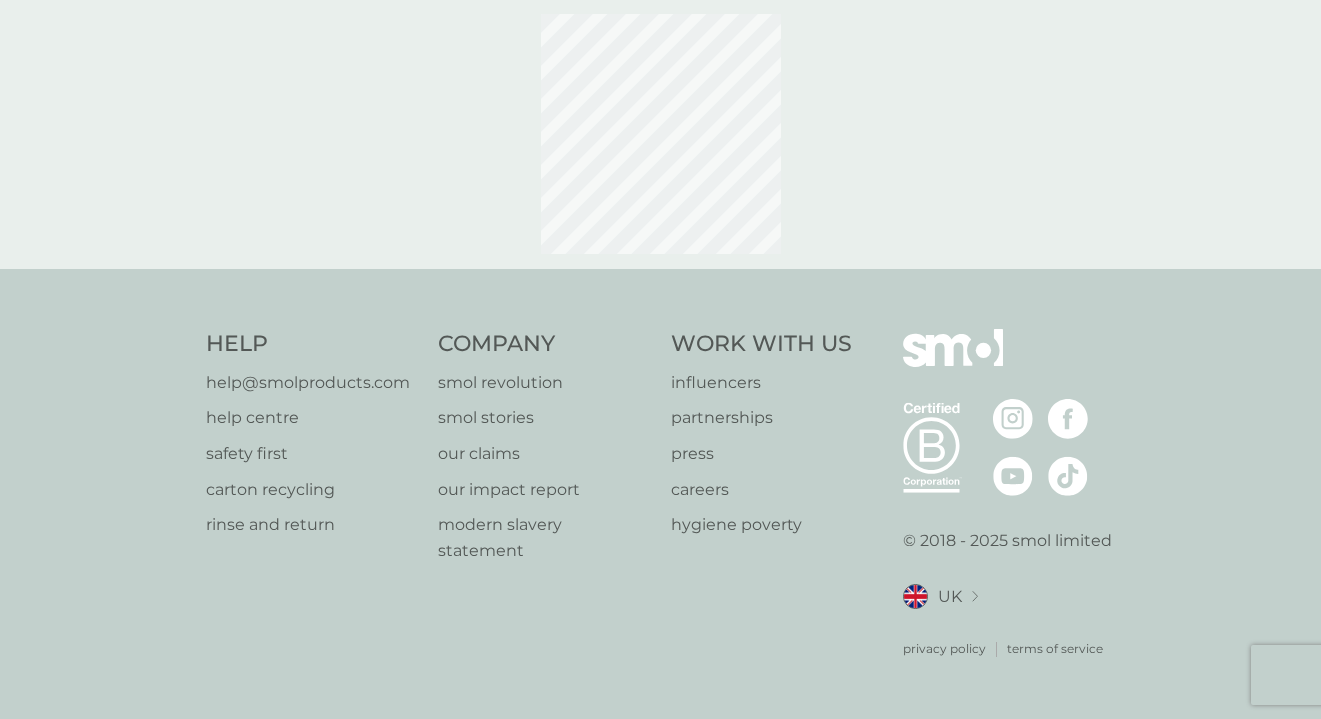 scroll, scrollTop: 0, scrollLeft: 0, axis: both 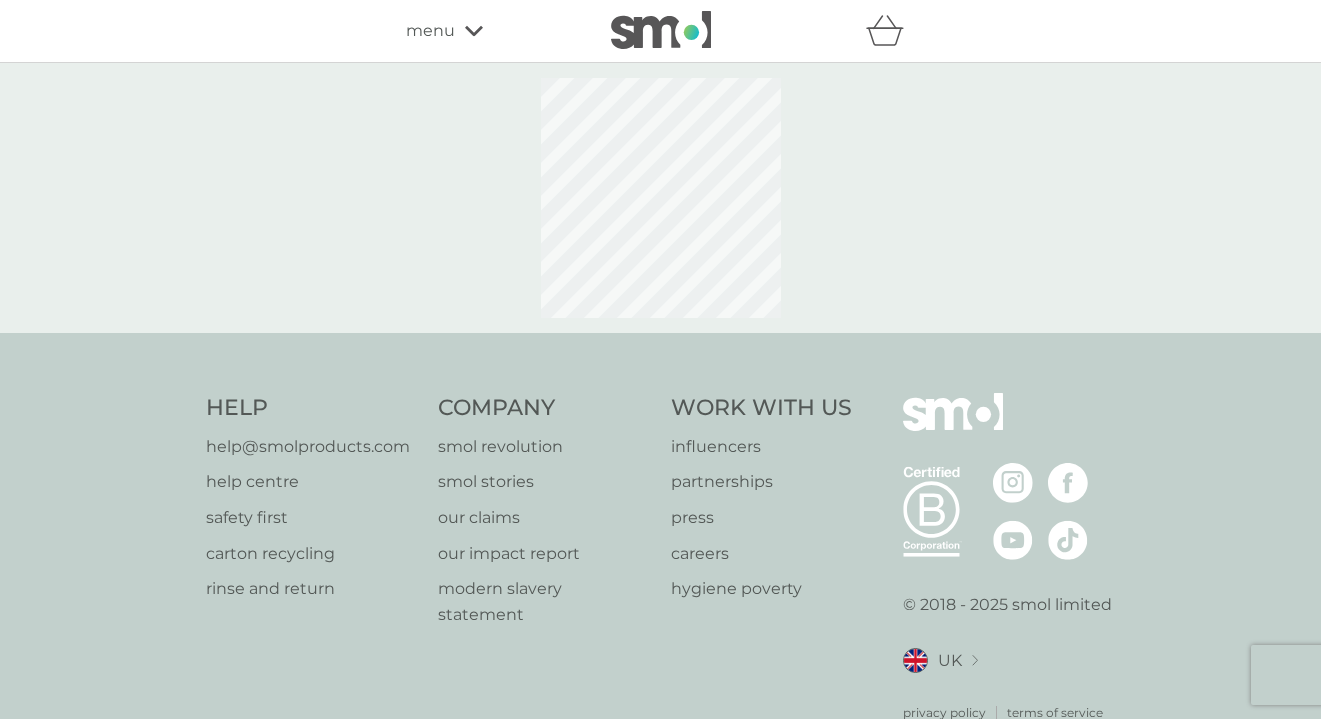 select on "245" 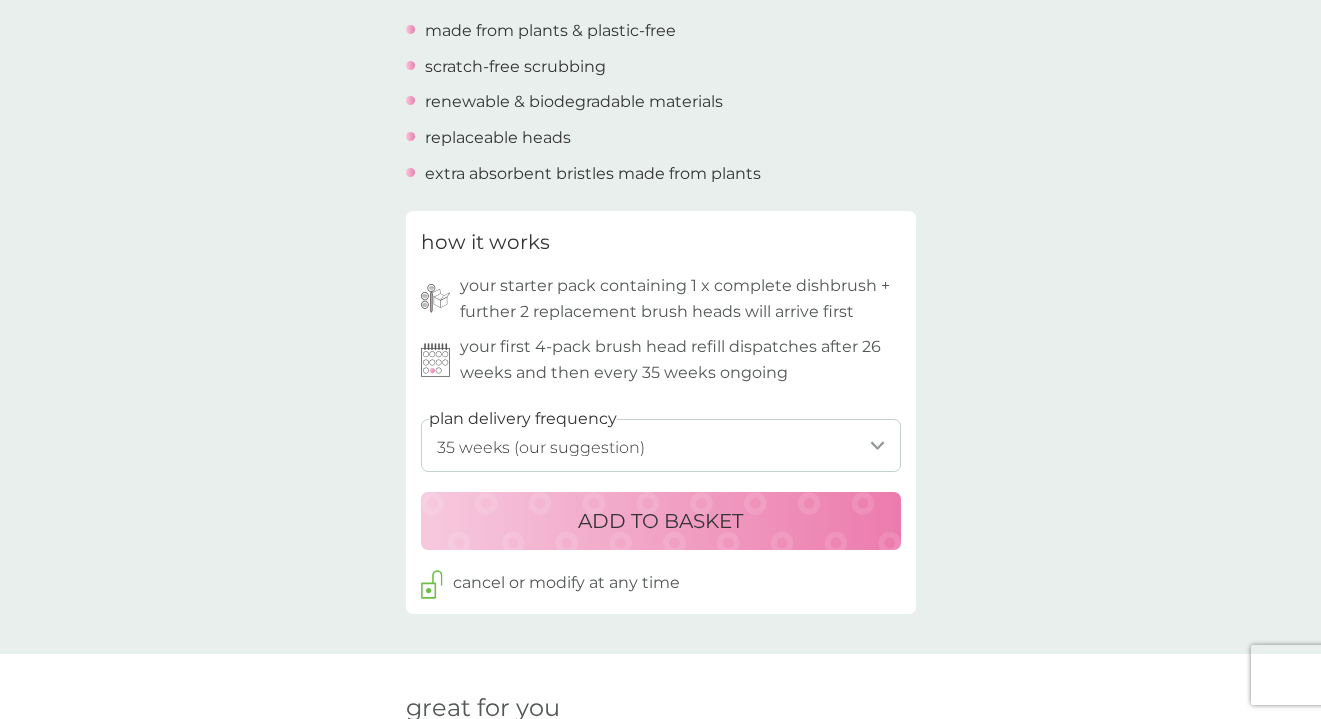 scroll, scrollTop: 779, scrollLeft: 0, axis: vertical 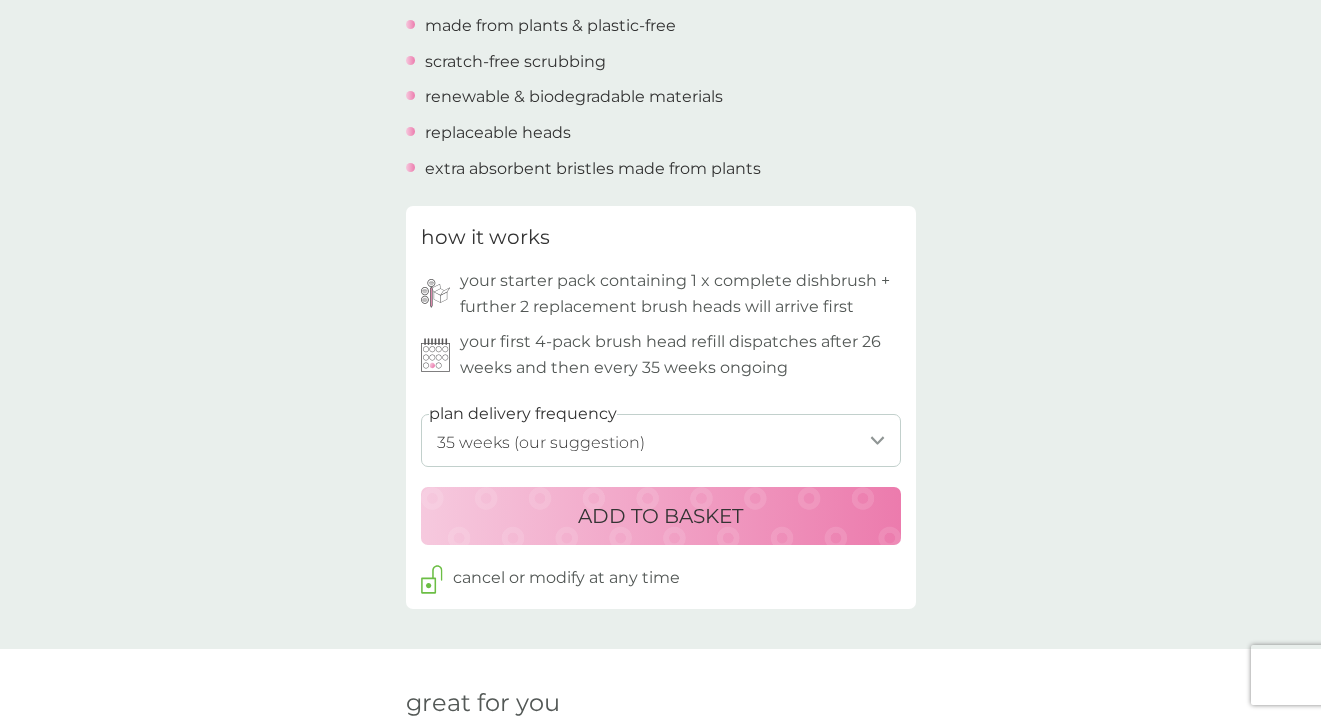 click on "ADD TO BASKET" at bounding box center [660, 516] 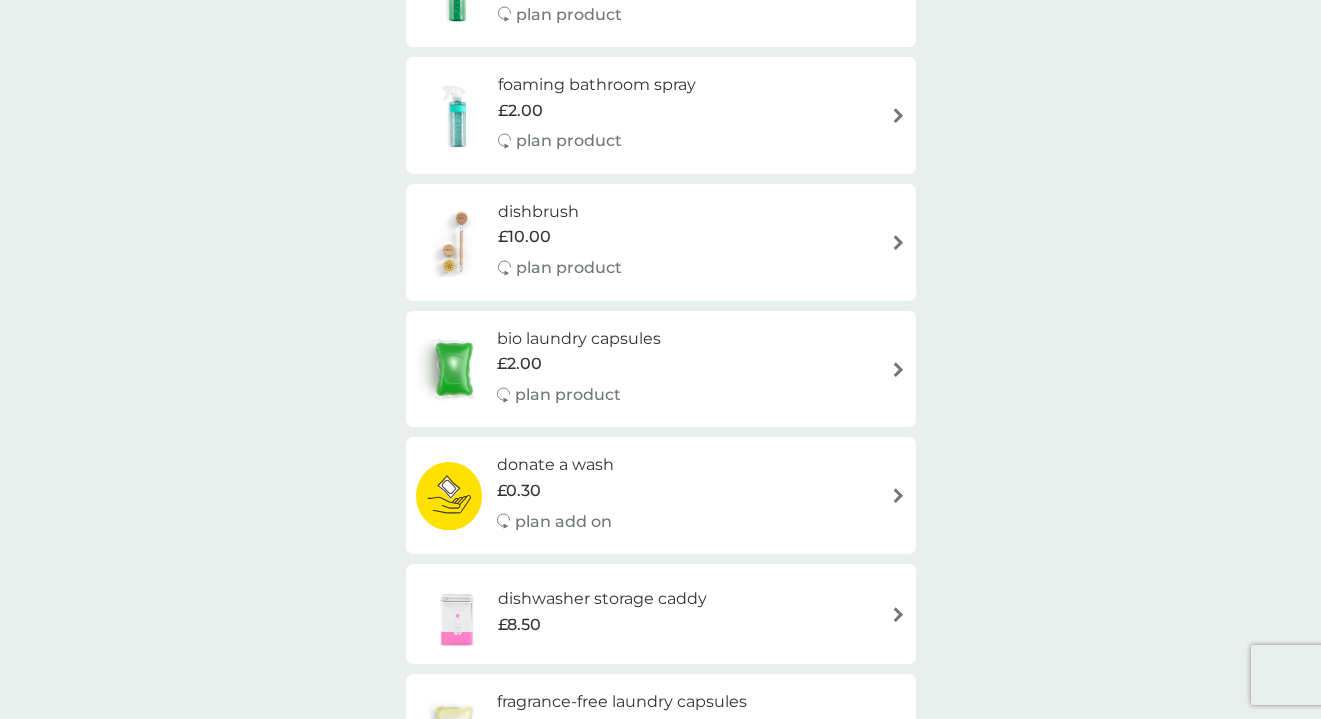 scroll, scrollTop: 0, scrollLeft: 0, axis: both 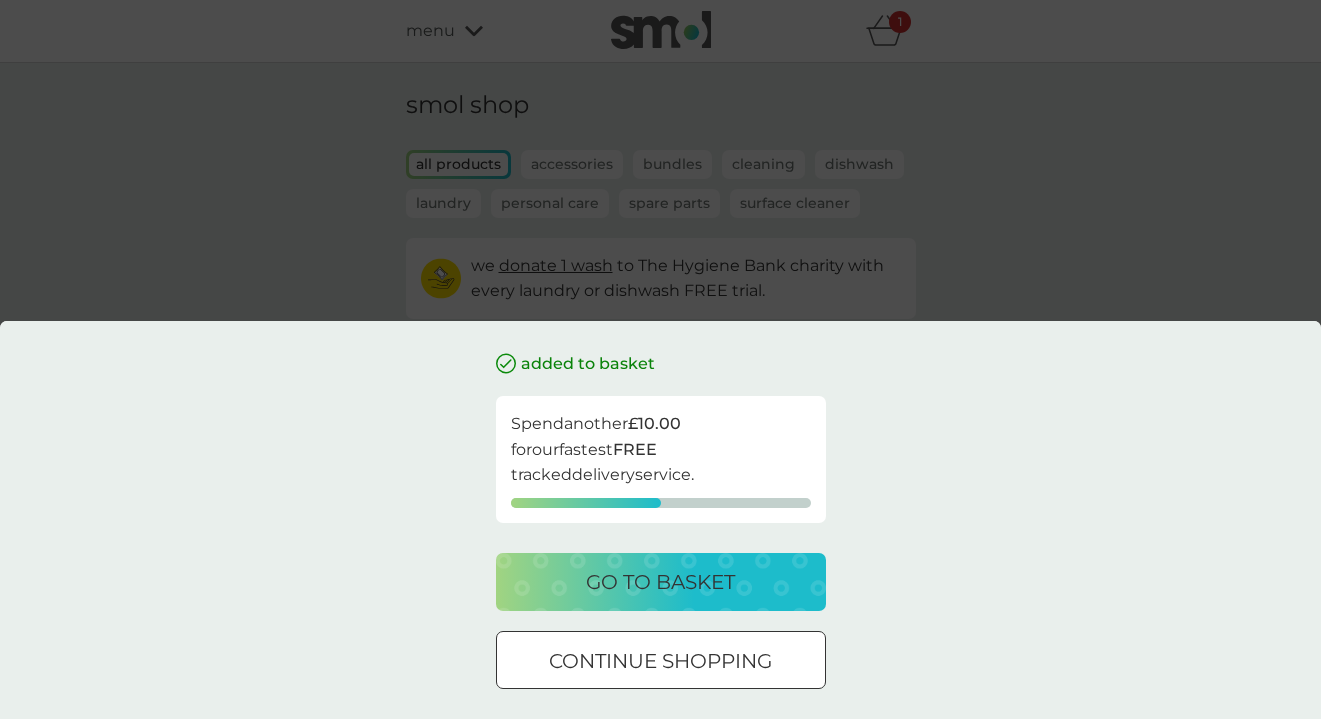 click at bounding box center [661, 661] 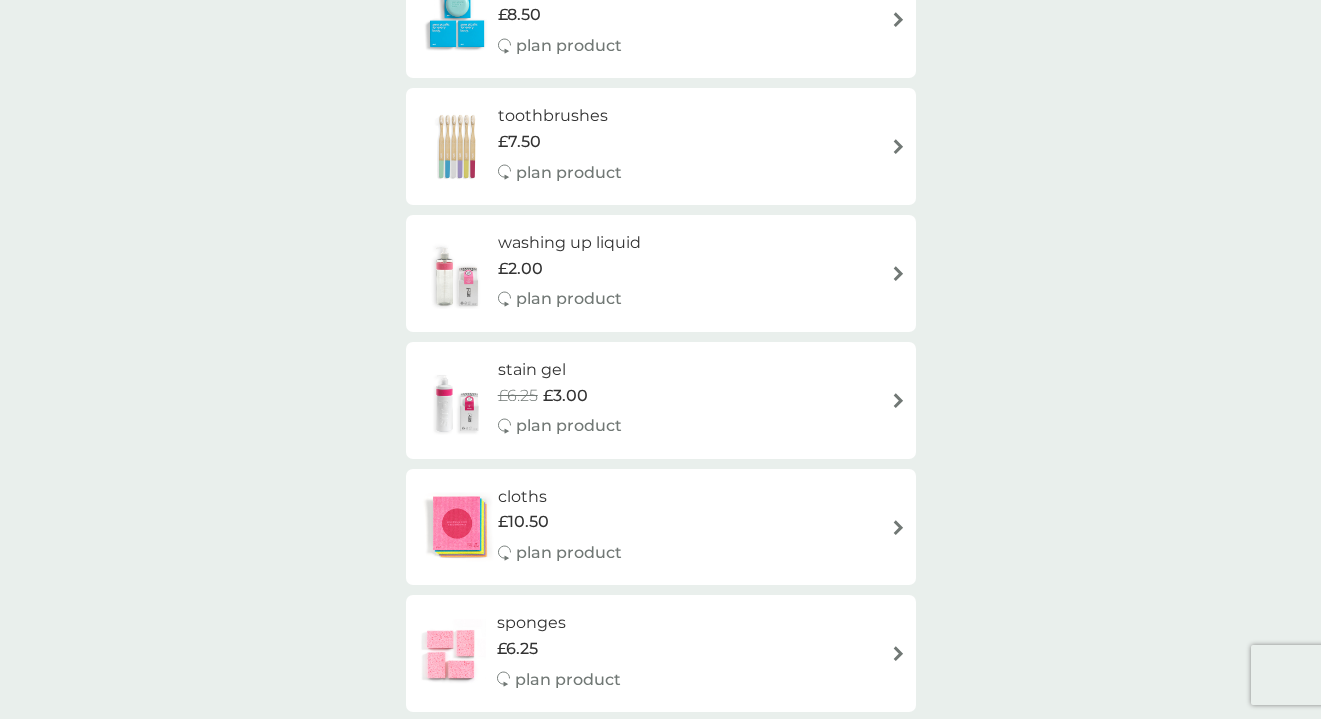 scroll, scrollTop: 1875, scrollLeft: 0, axis: vertical 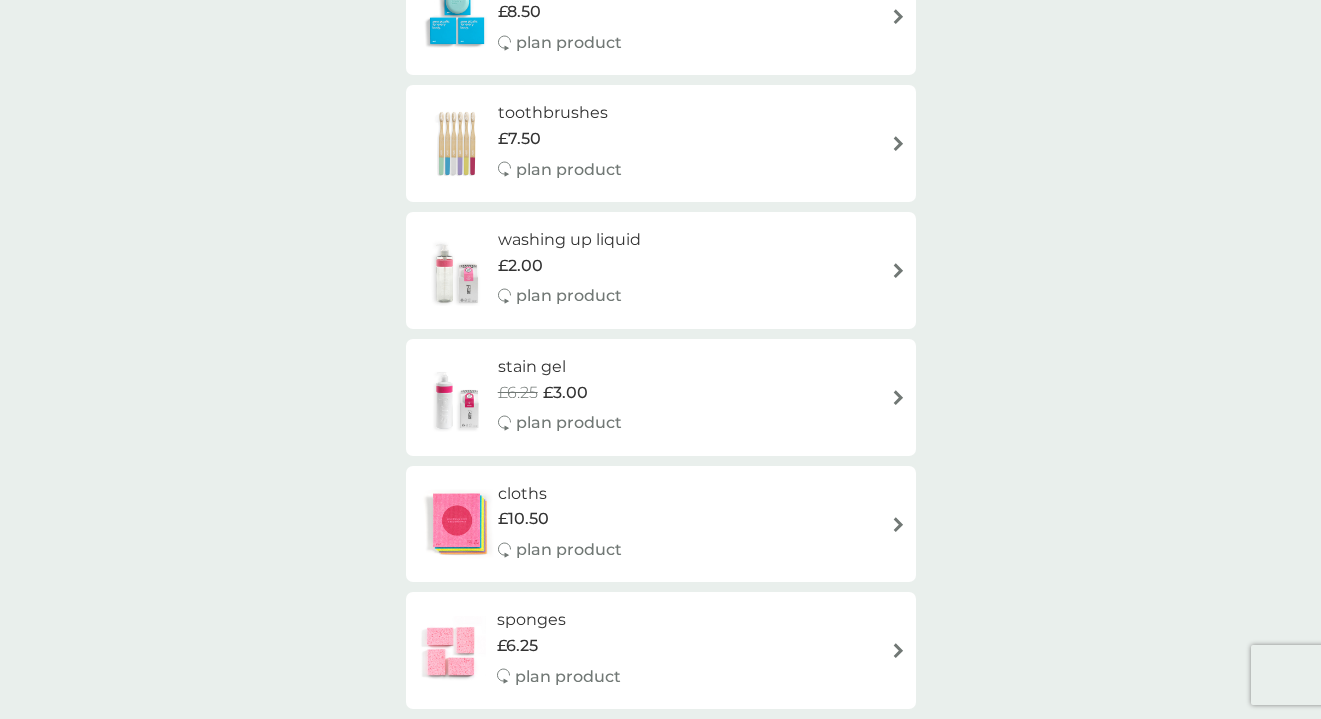 click on "cloths £10.50 plan product" at bounding box center (661, 524) 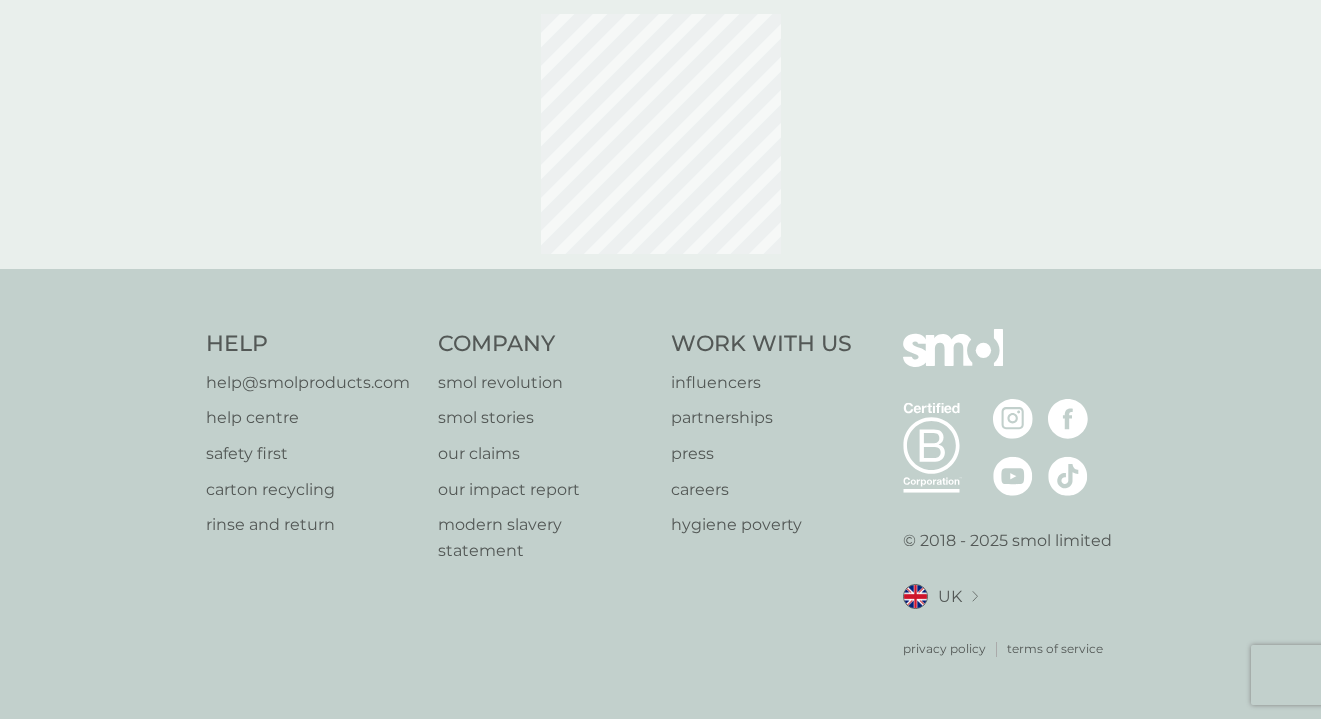 scroll, scrollTop: 0, scrollLeft: 0, axis: both 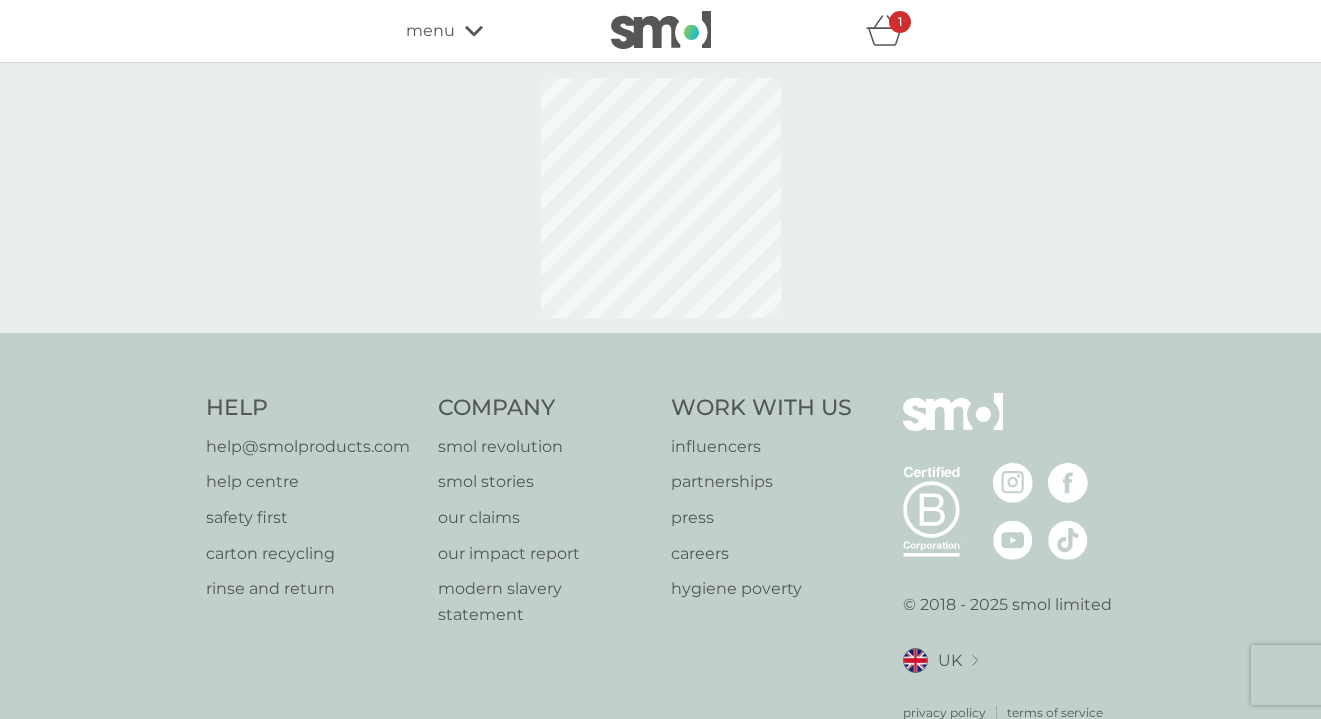 select on "91" 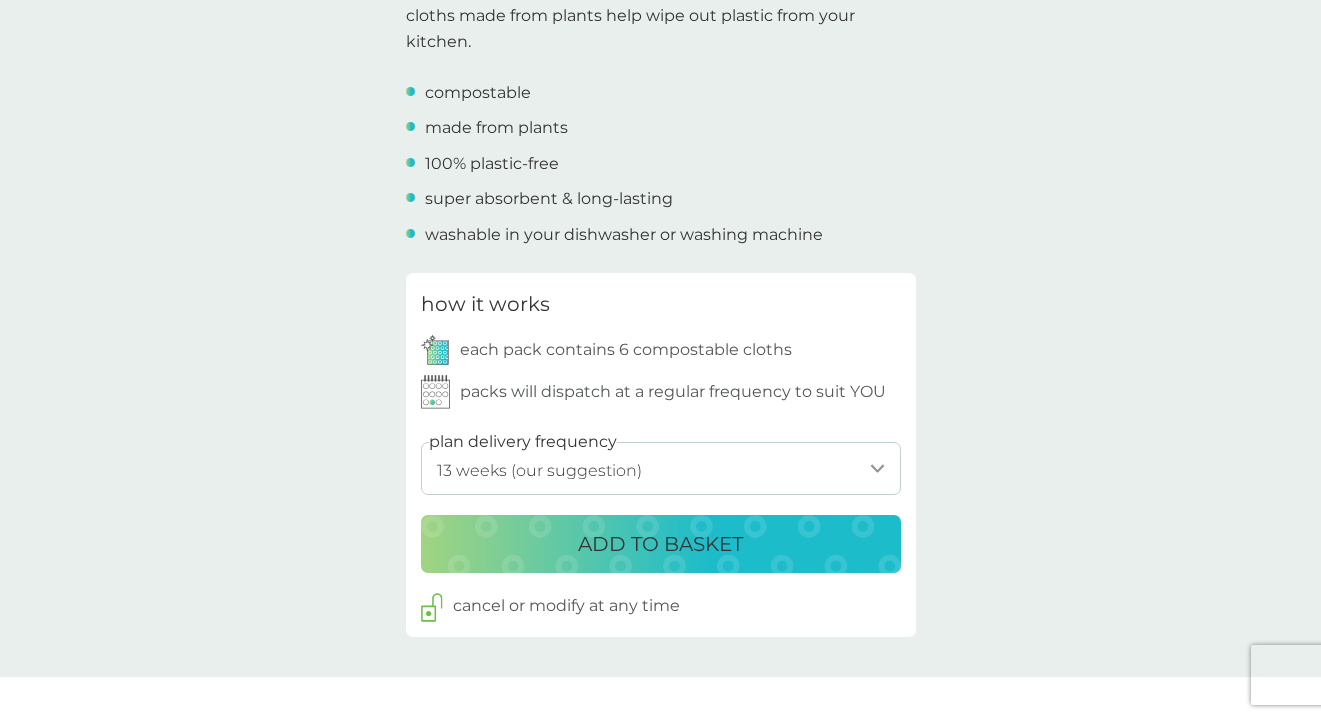 scroll, scrollTop: 717, scrollLeft: 0, axis: vertical 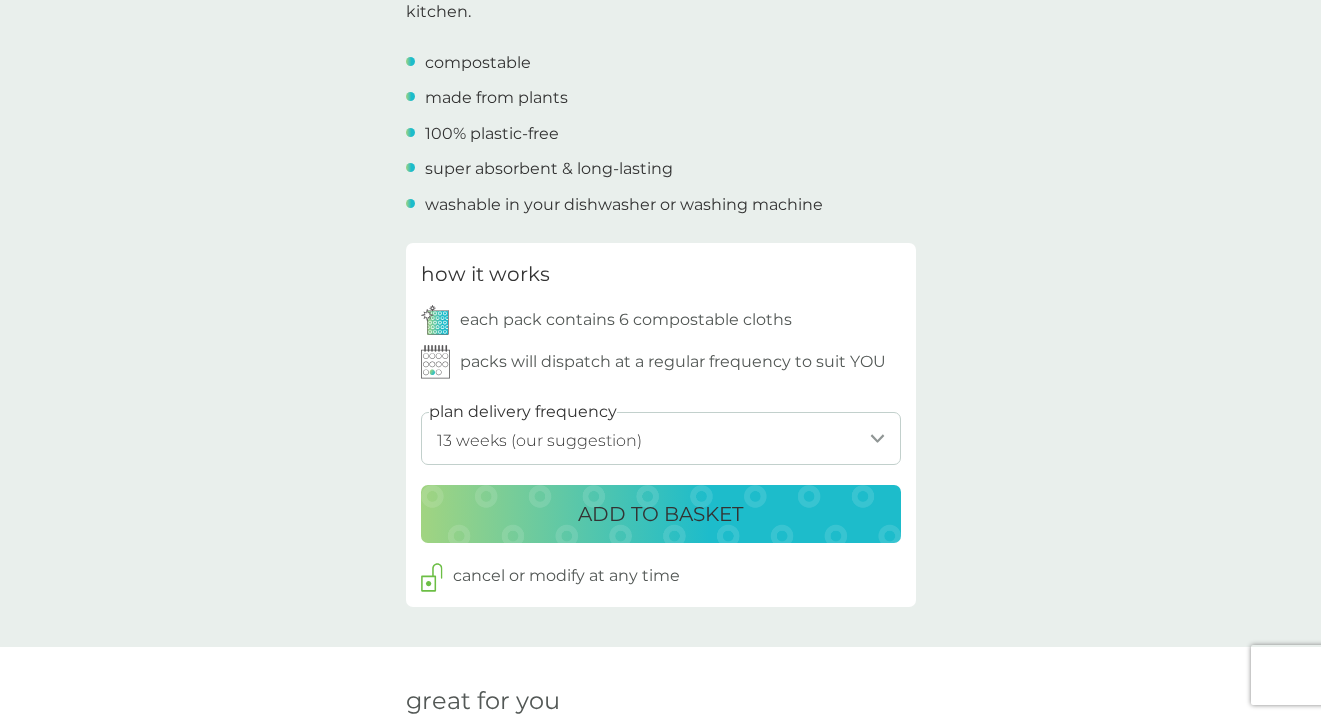 click on "ADD TO BASKET" at bounding box center [660, 514] 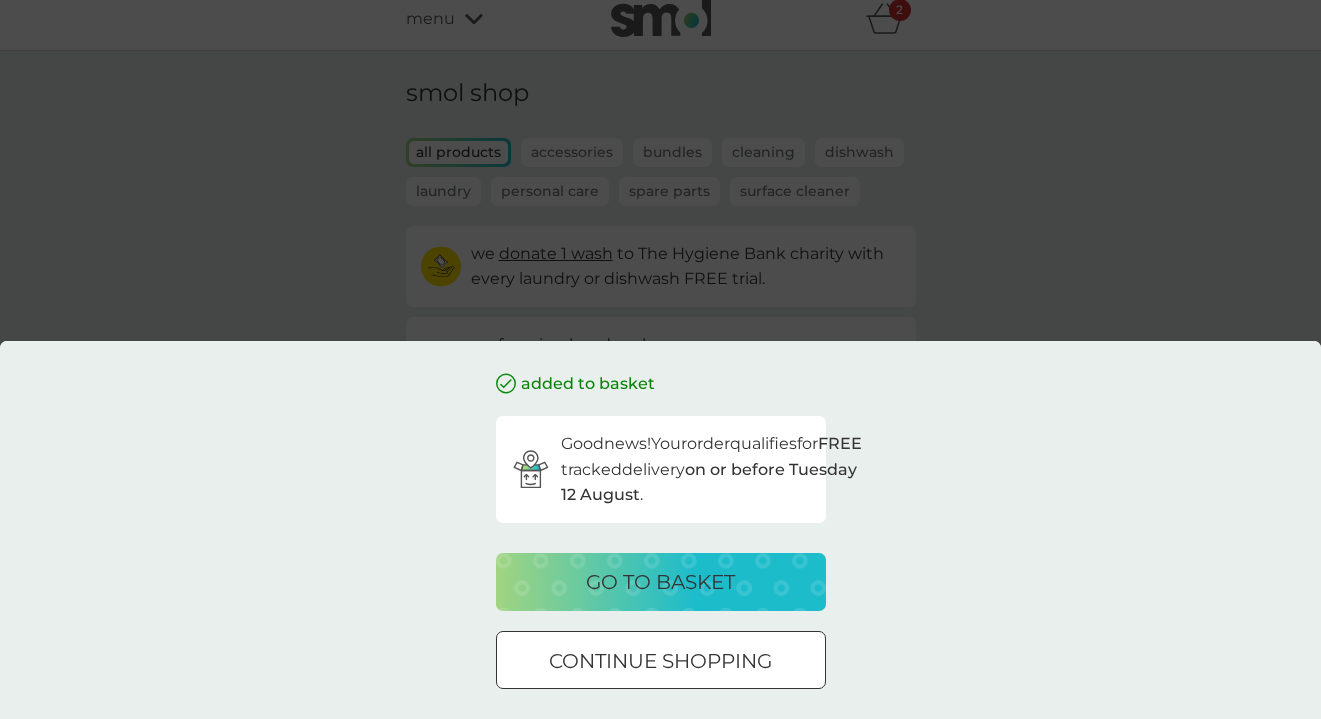 scroll, scrollTop: 9, scrollLeft: 0, axis: vertical 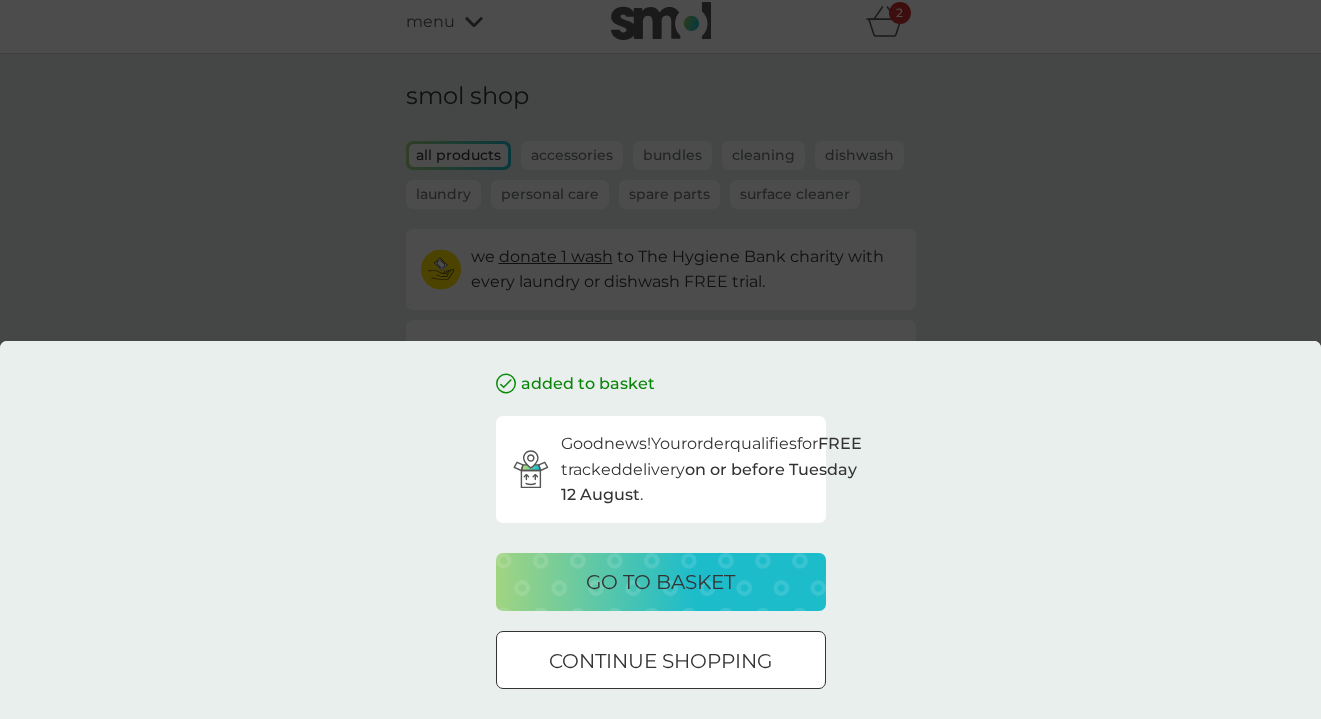click on "continue shopping" at bounding box center (660, 661) 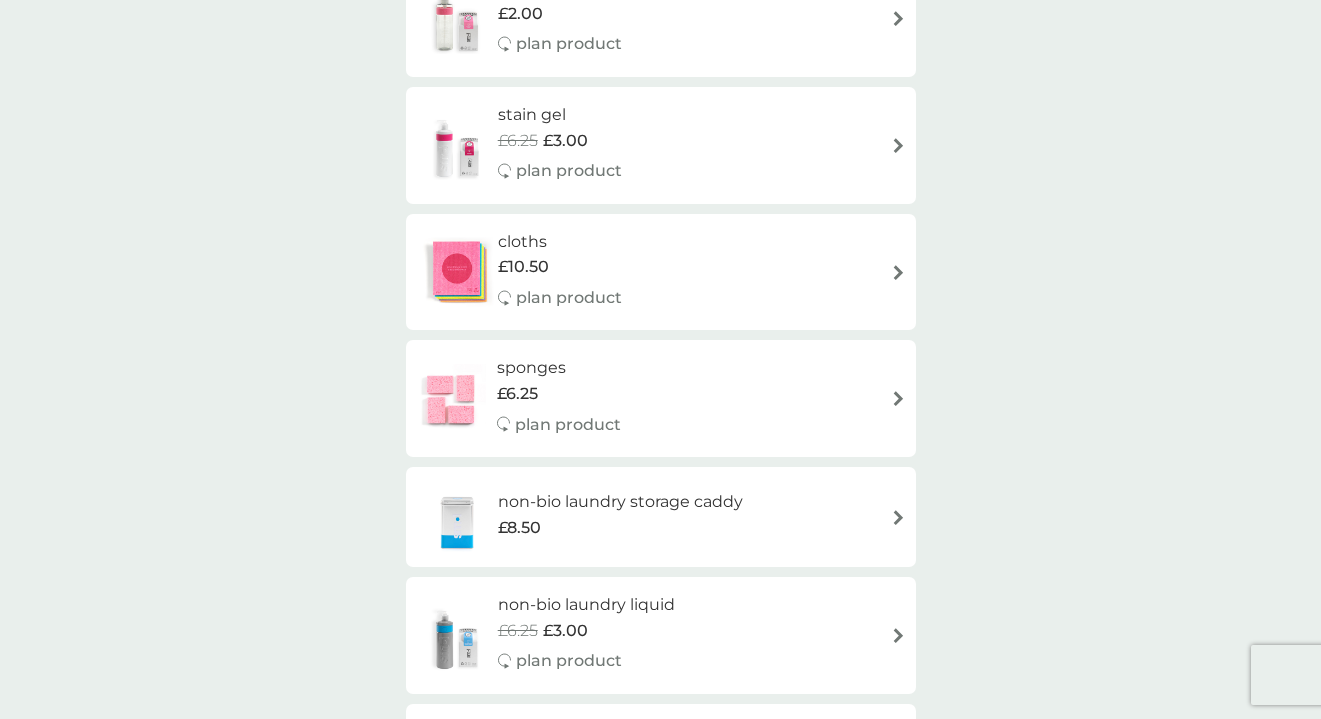 scroll, scrollTop: 2126, scrollLeft: 0, axis: vertical 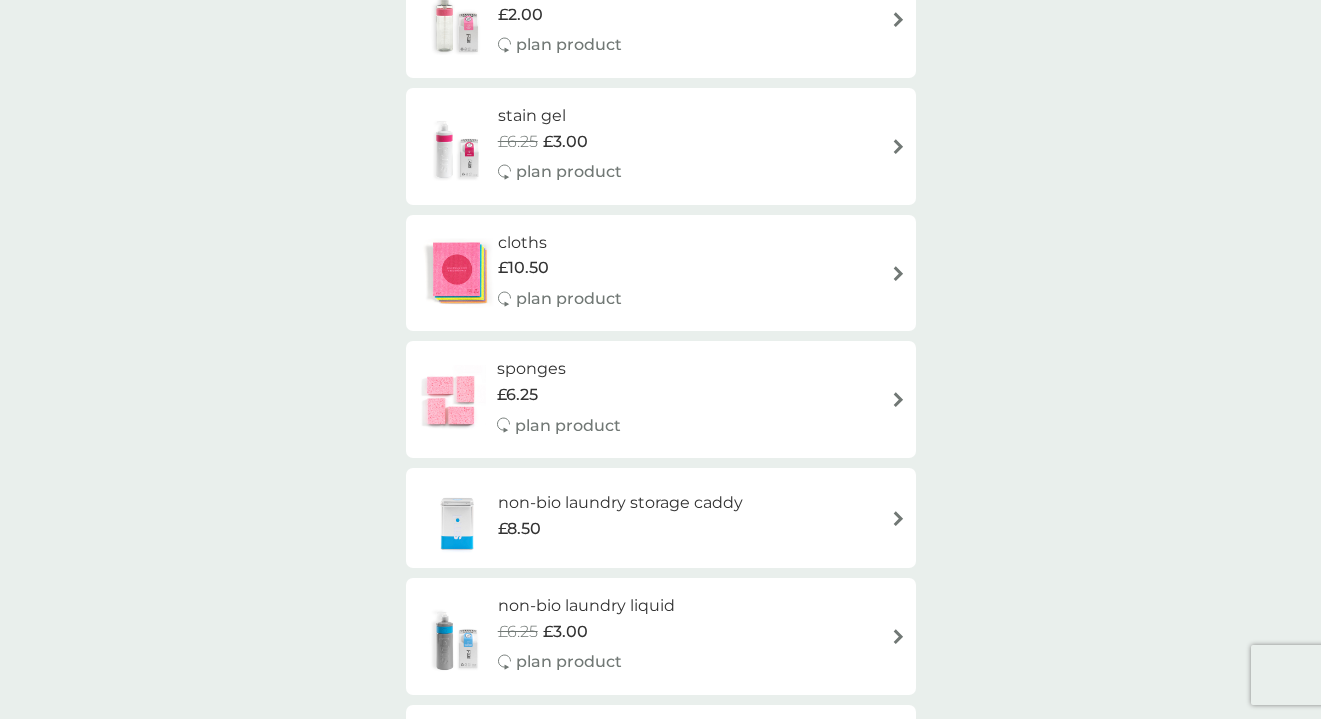 click on "sponges £6.25 plan product" at bounding box center (569, 399) 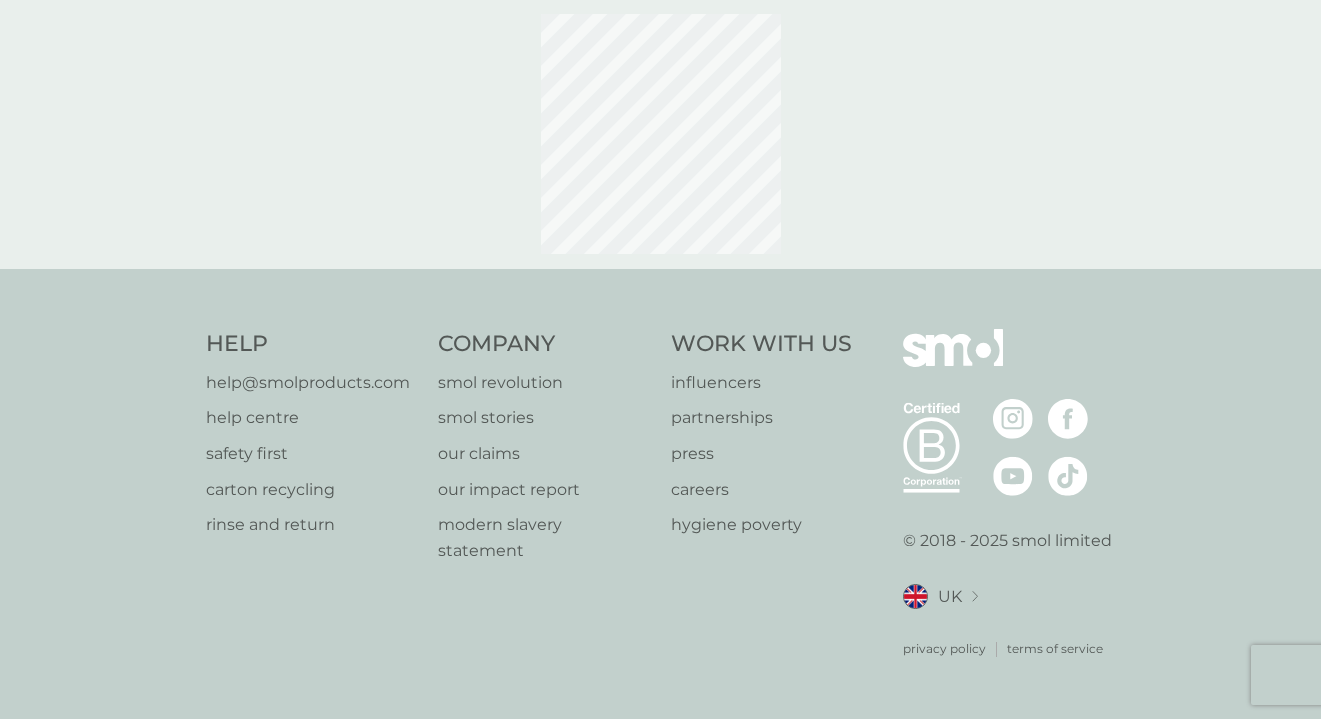 scroll, scrollTop: 0, scrollLeft: 0, axis: both 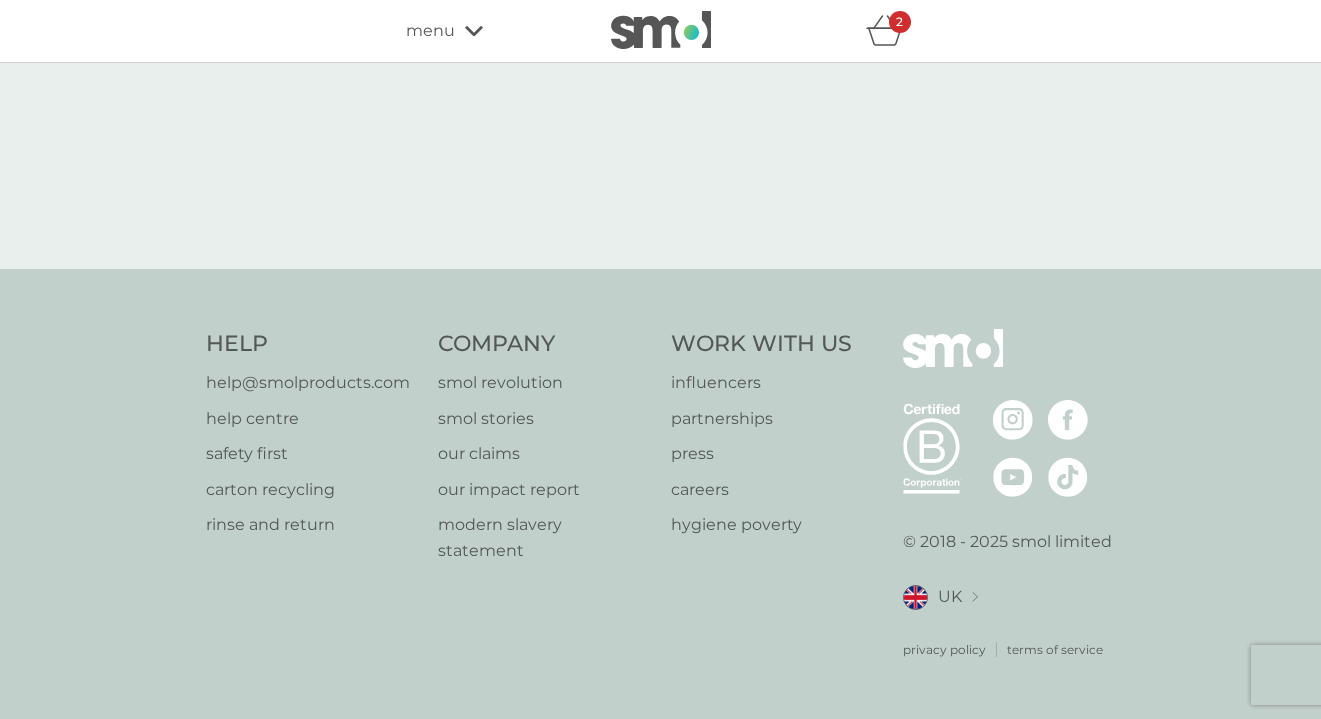 select on "63" 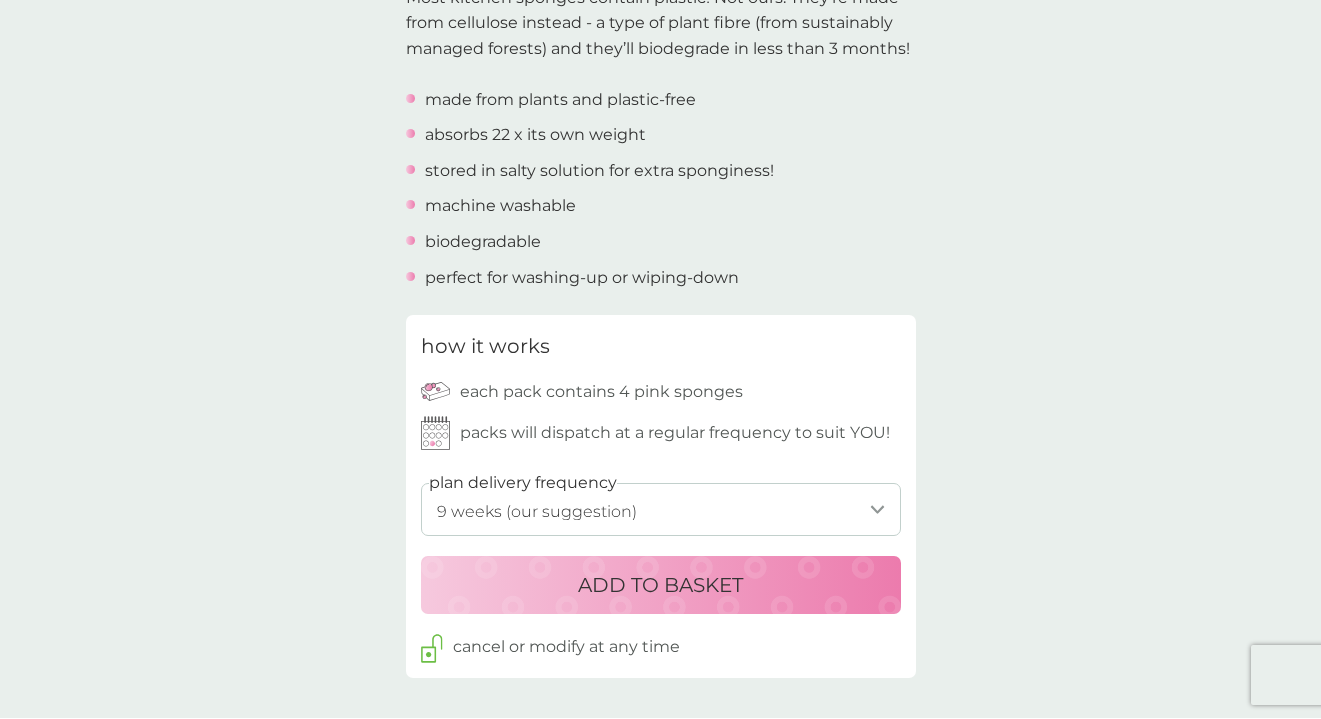 scroll, scrollTop: 687, scrollLeft: 0, axis: vertical 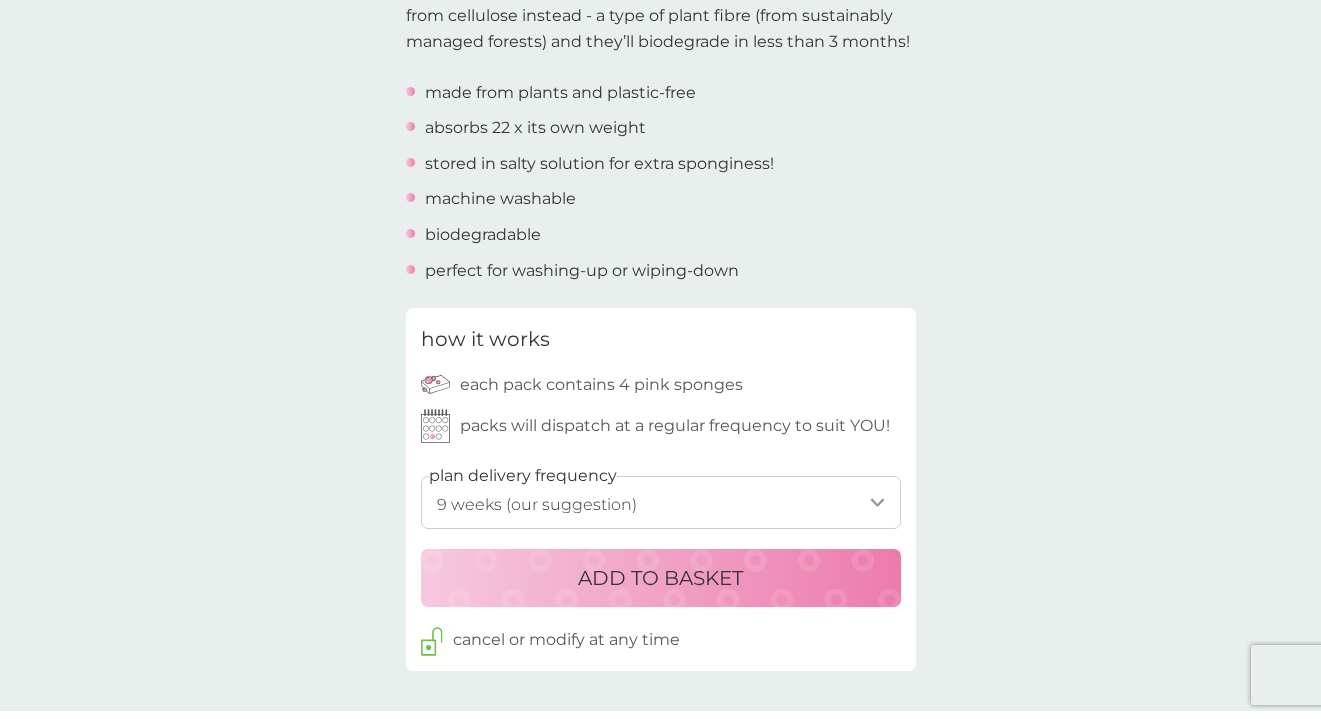 click on "ADD TO BASKET" at bounding box center [661, 578] 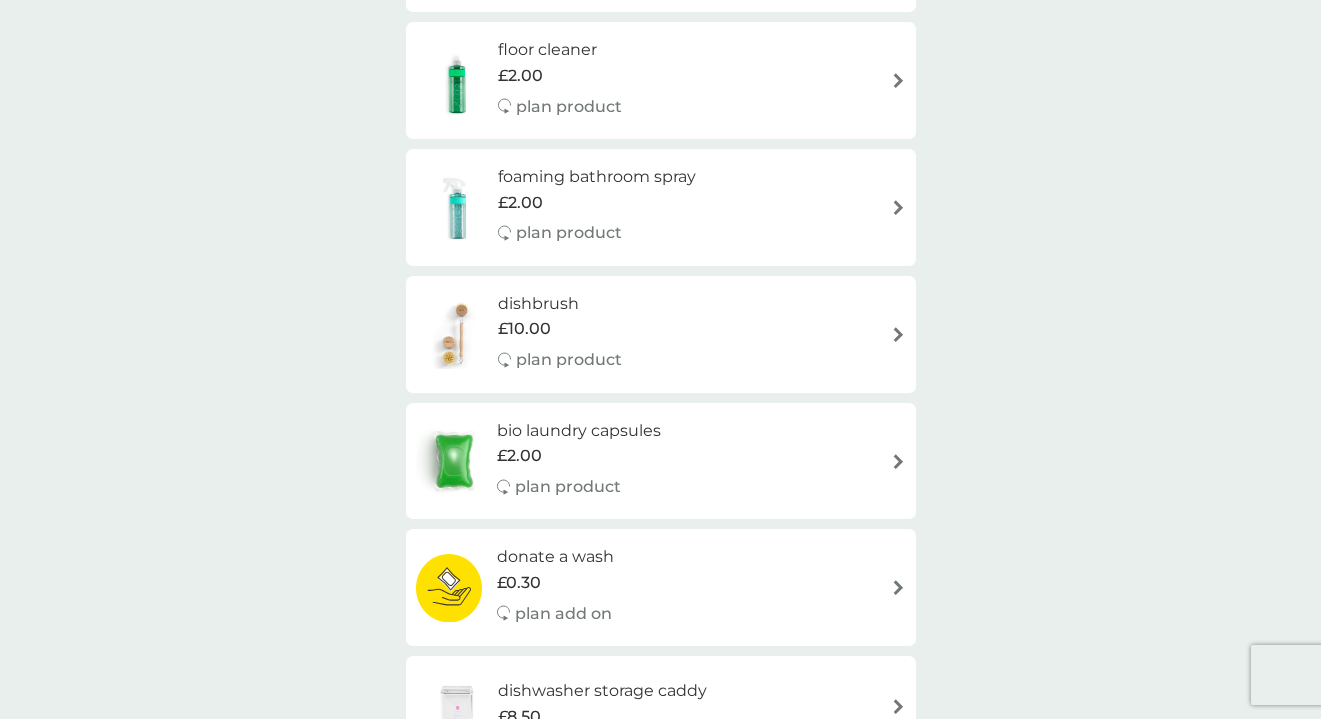 scroll, scrollTop: 0, scrollLeft: 0, axis: both 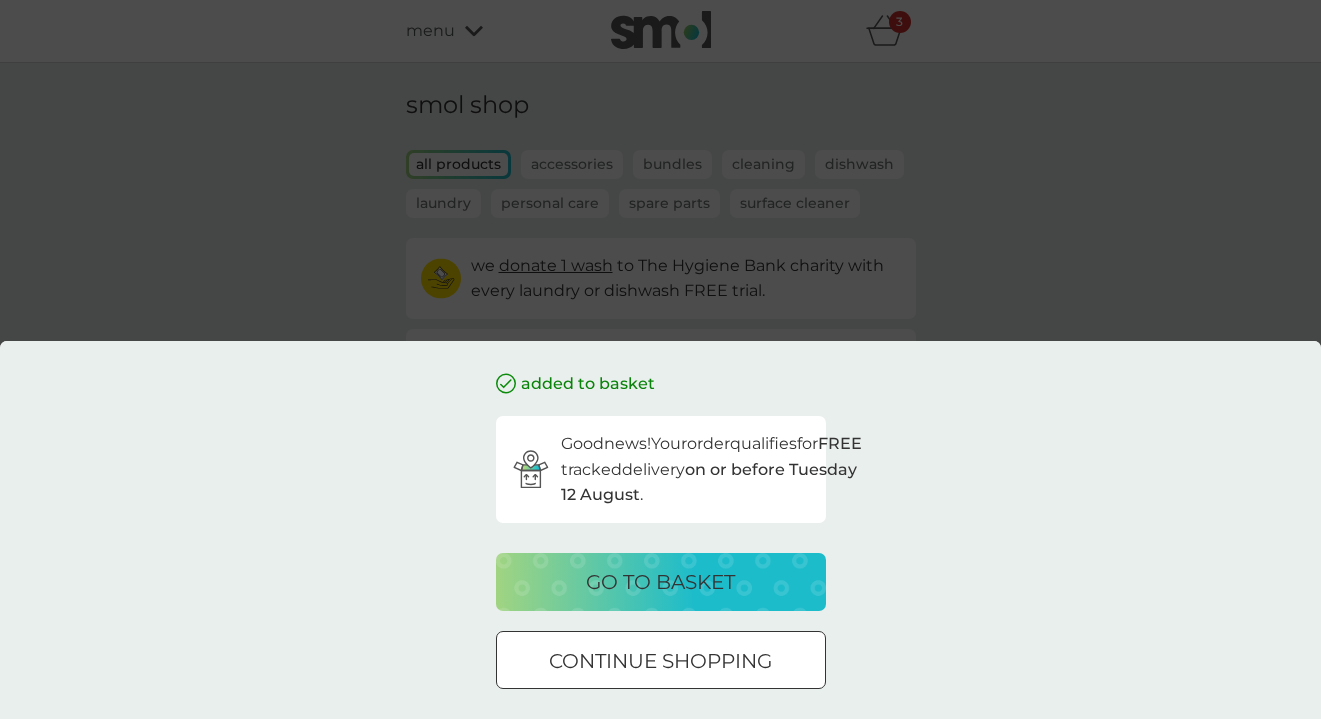 click on "continue shopping" at bounding box center (660, 661) 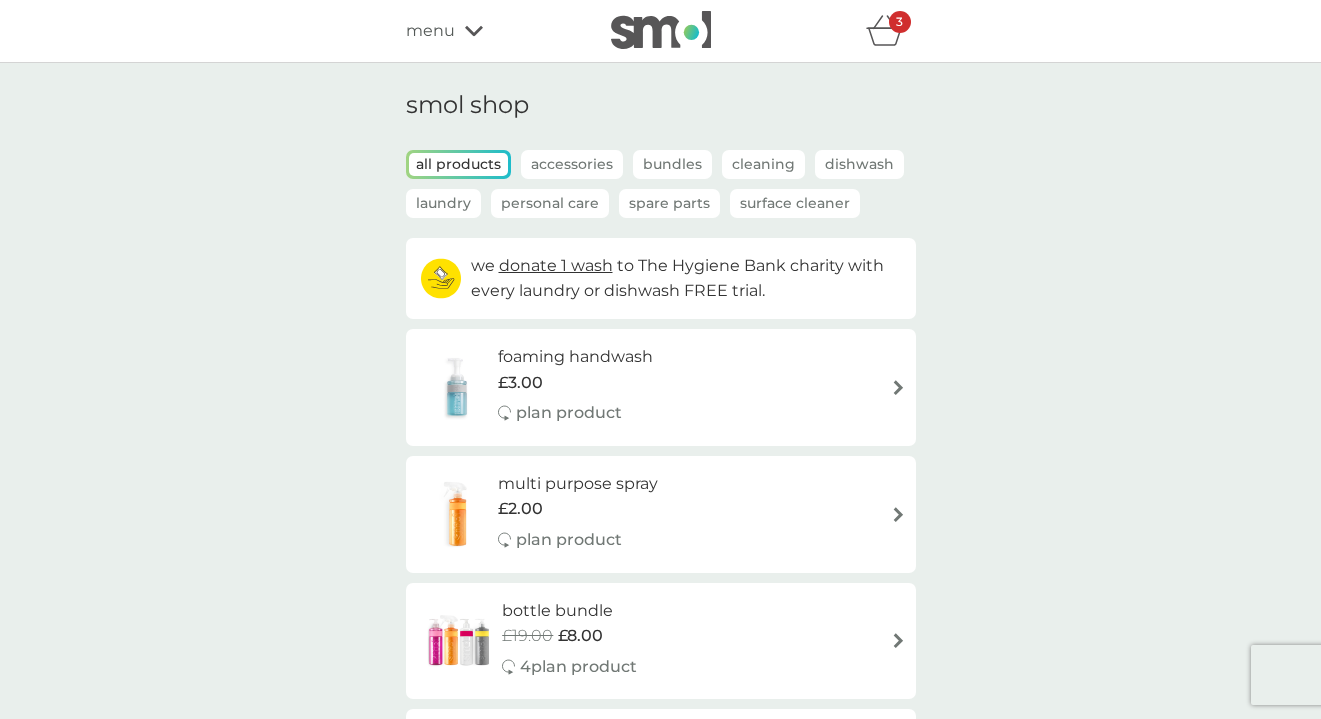 scroll, scrollTop: 0, scrollLeft: 0, axis: both 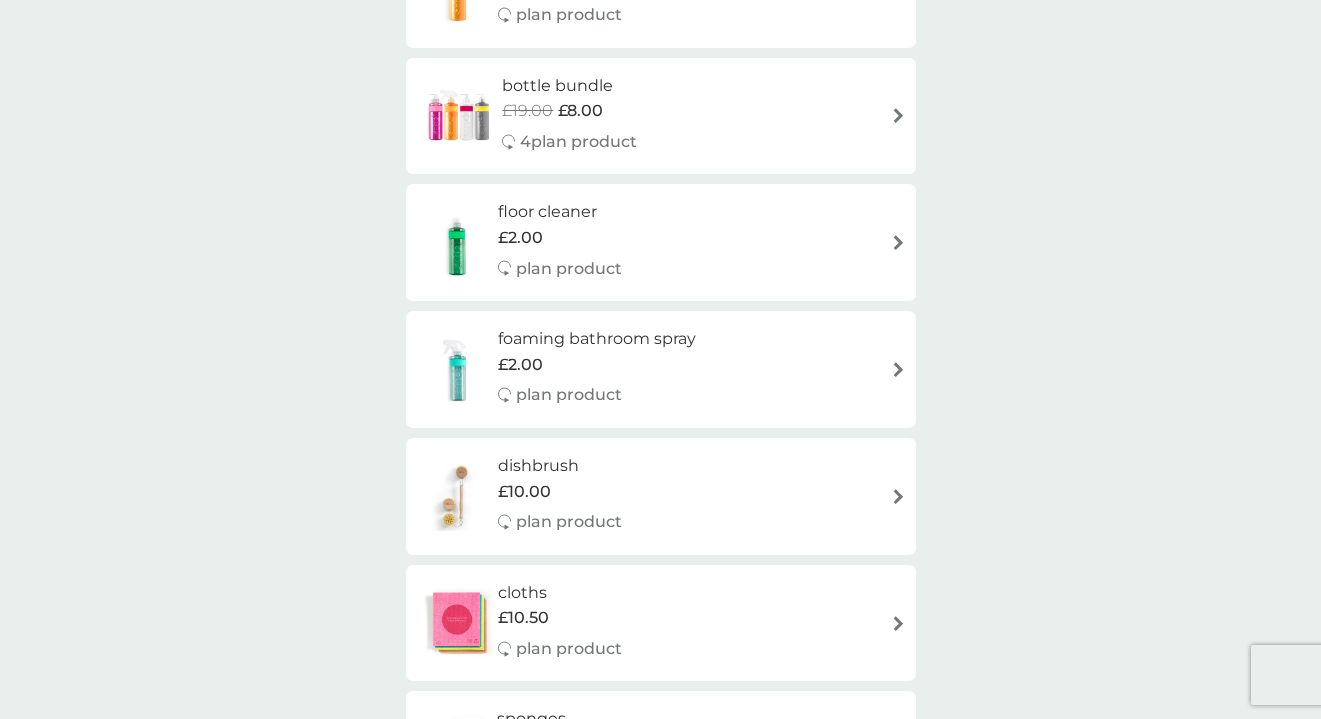 click on "floor cleaner £2.00 plan product" at bounding box center (661, 242) 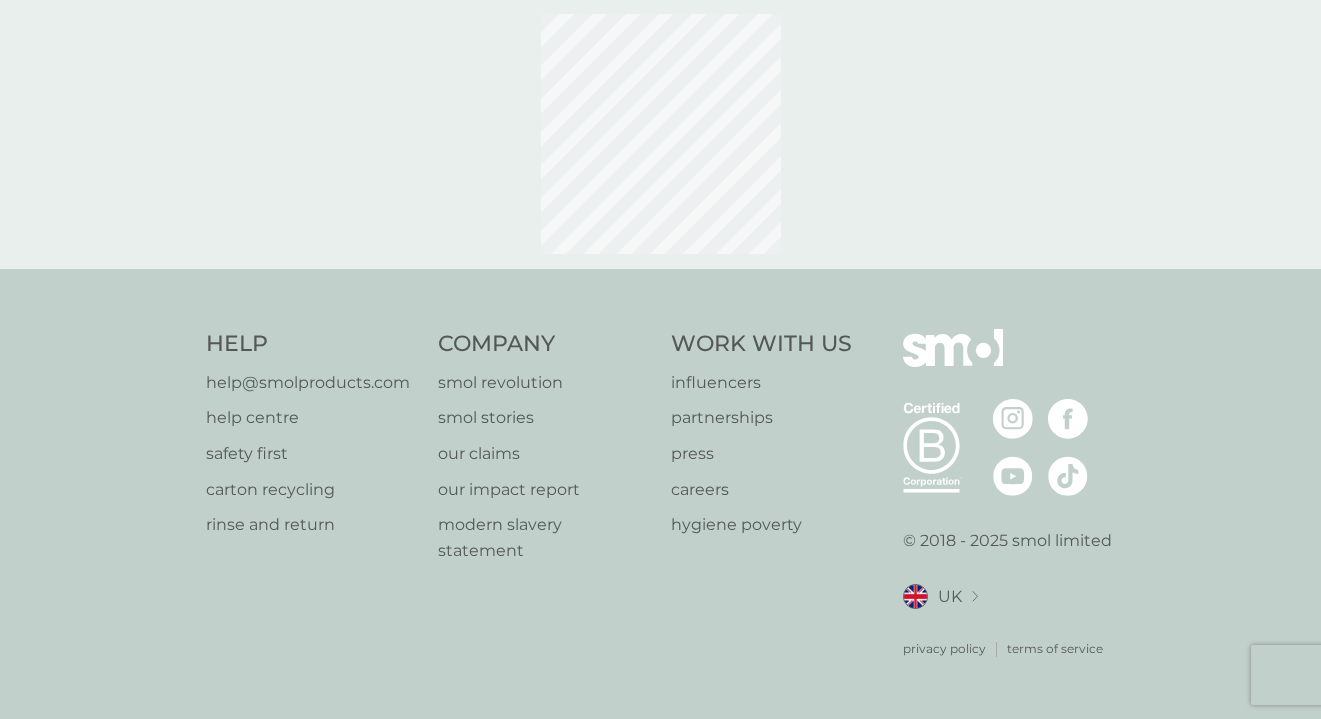 scroll, scrollTop: 0, scrollLeft: 0, axis: both 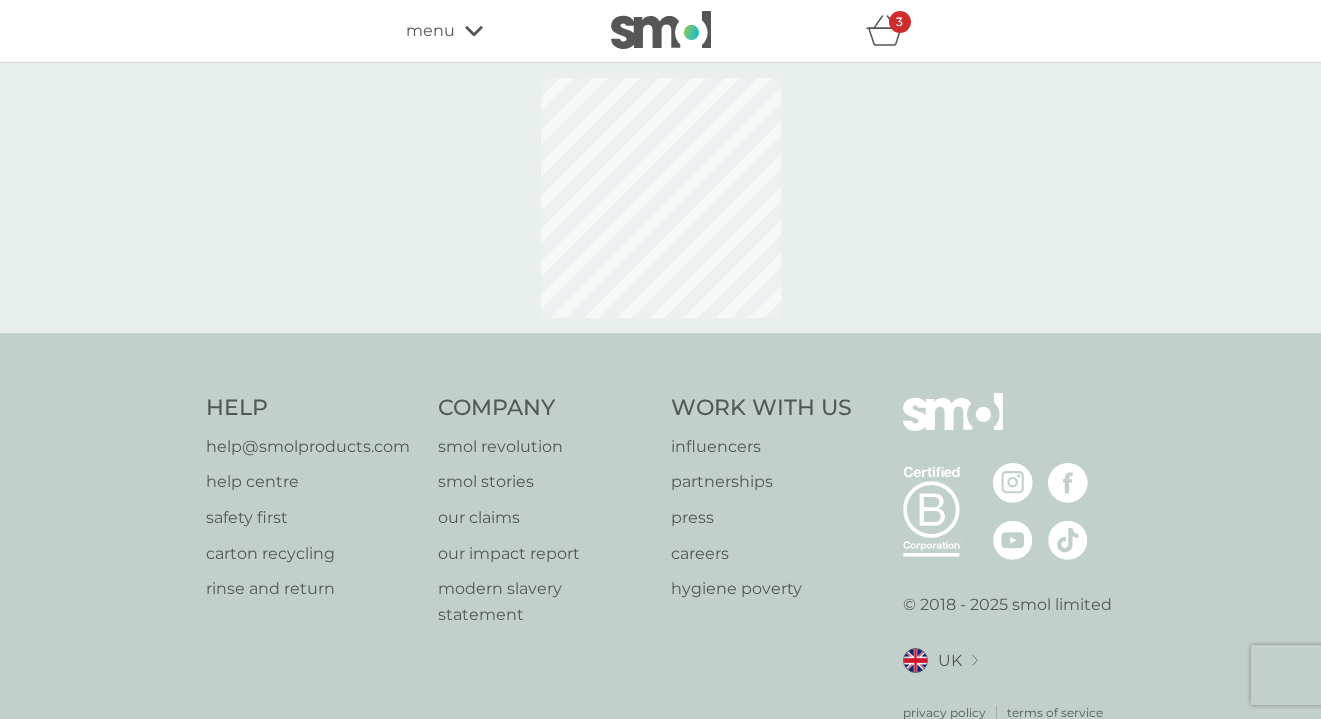 select on "84" 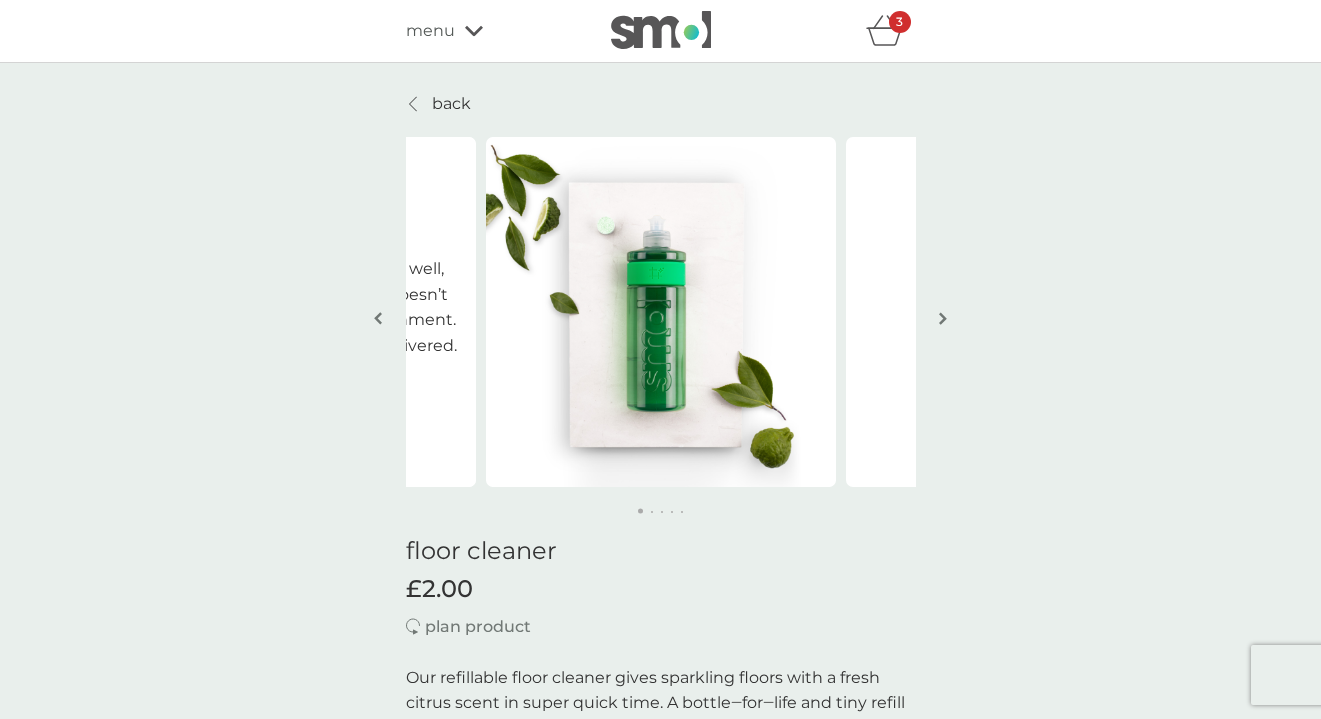 click at bounding box center [943, 320] 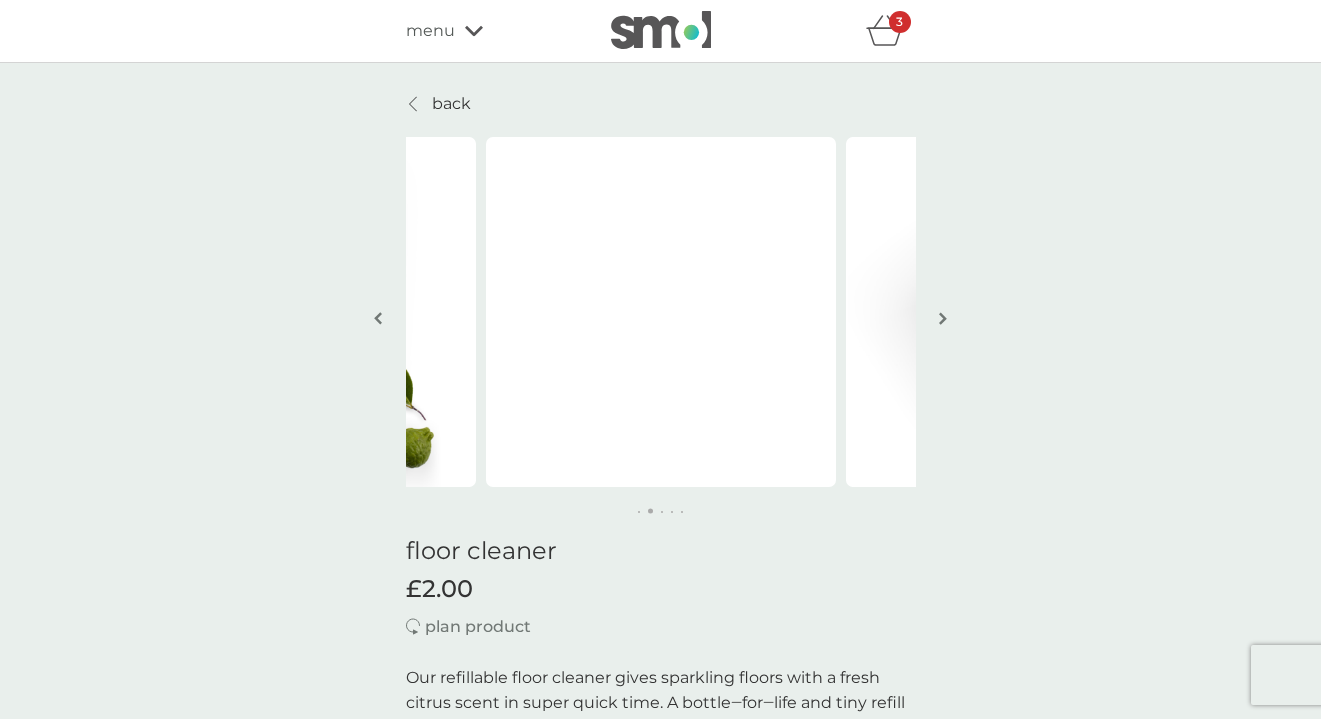 click at bounding box center (943, 320) 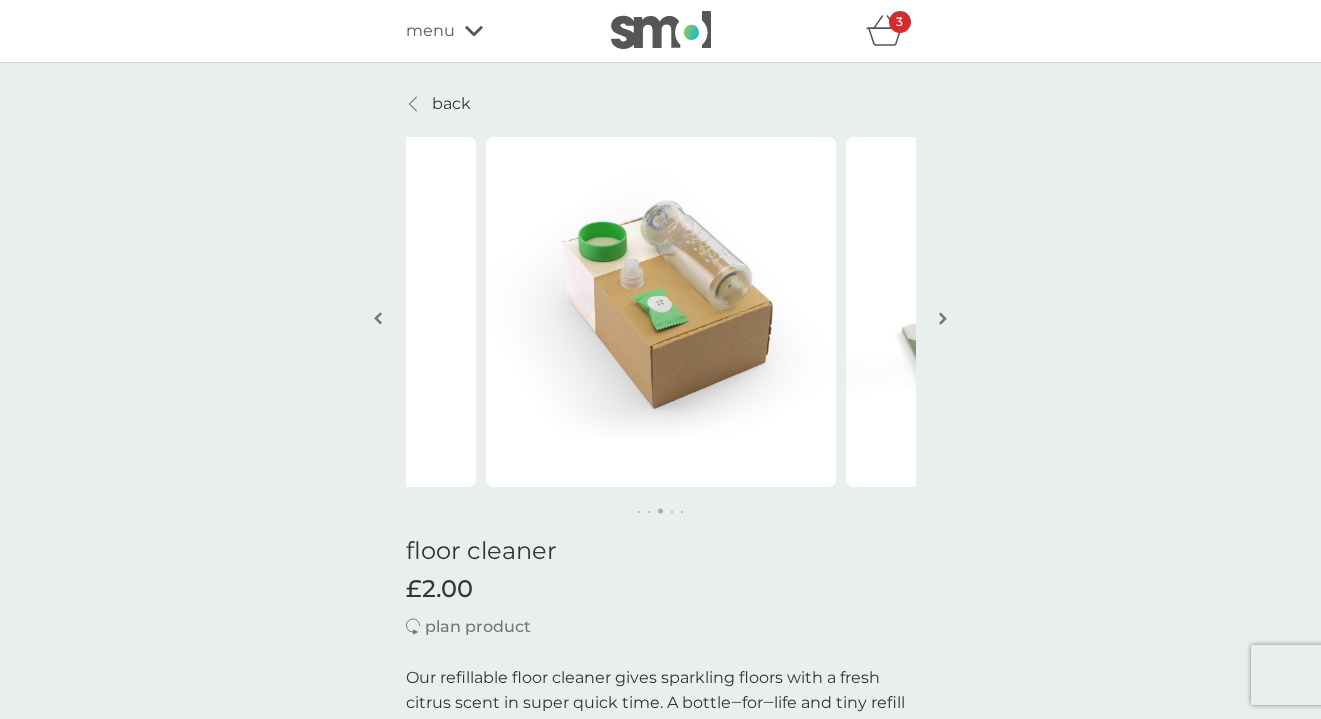 click at bounding box center (943, 320) 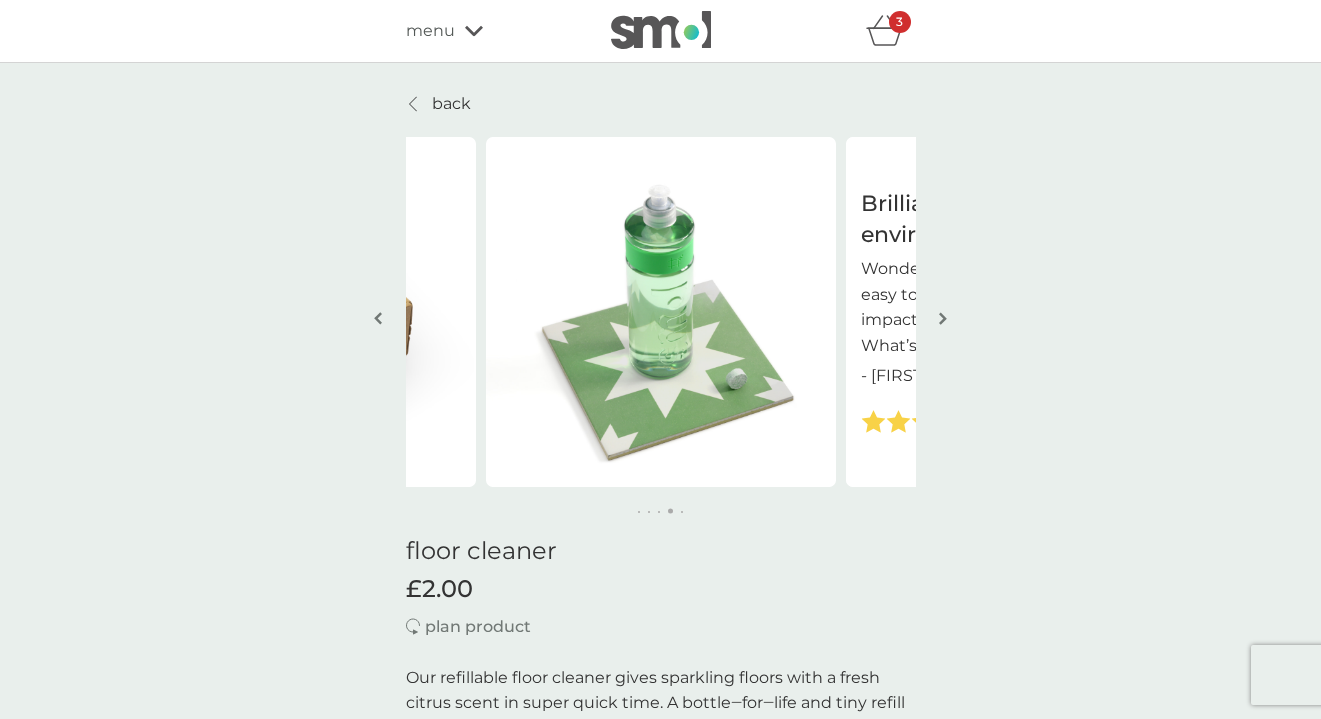 click at bounding box center [943, 320] 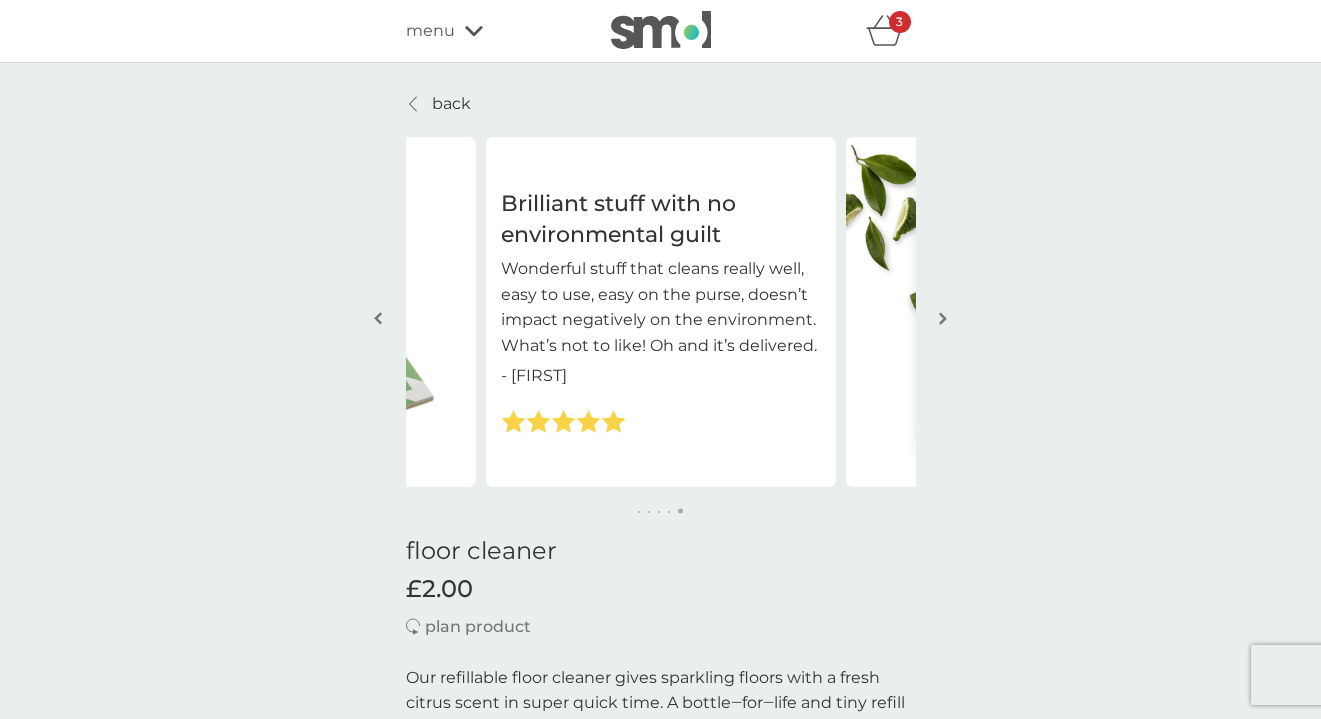 click at bounding box center (943, 320) 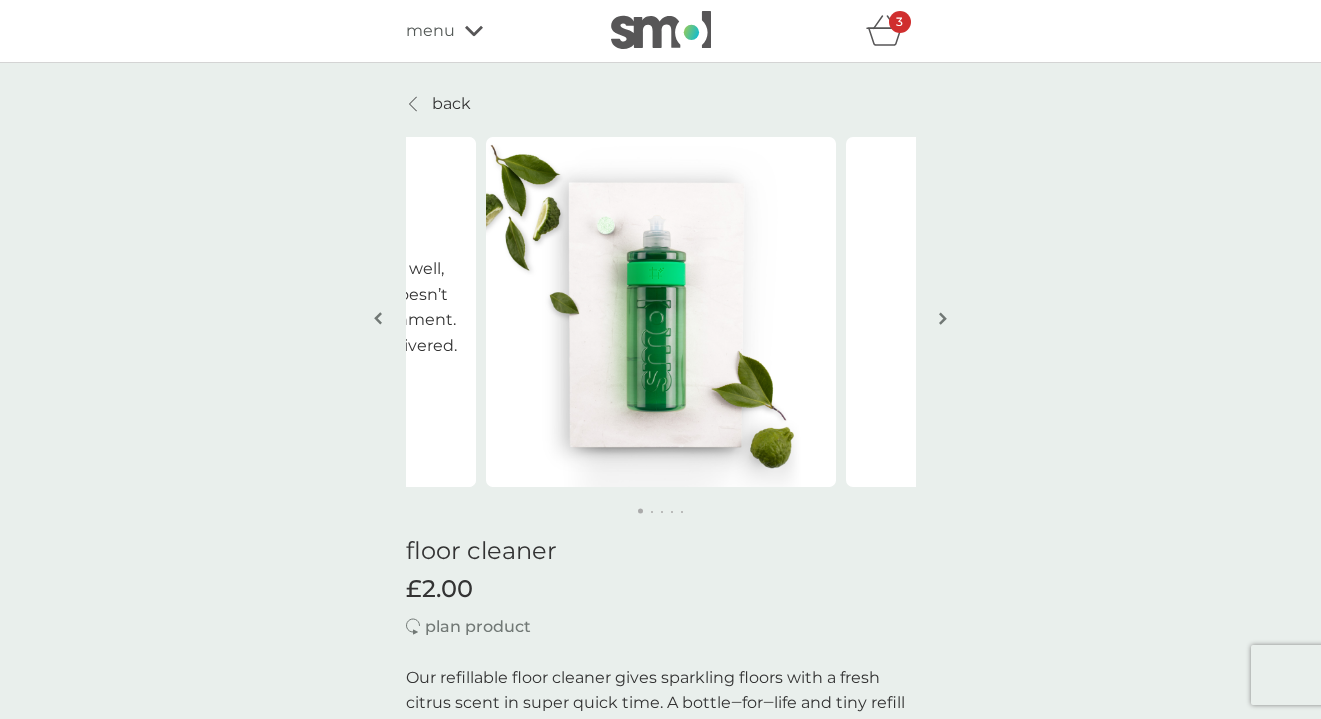 click at bounding box center [943, 320] 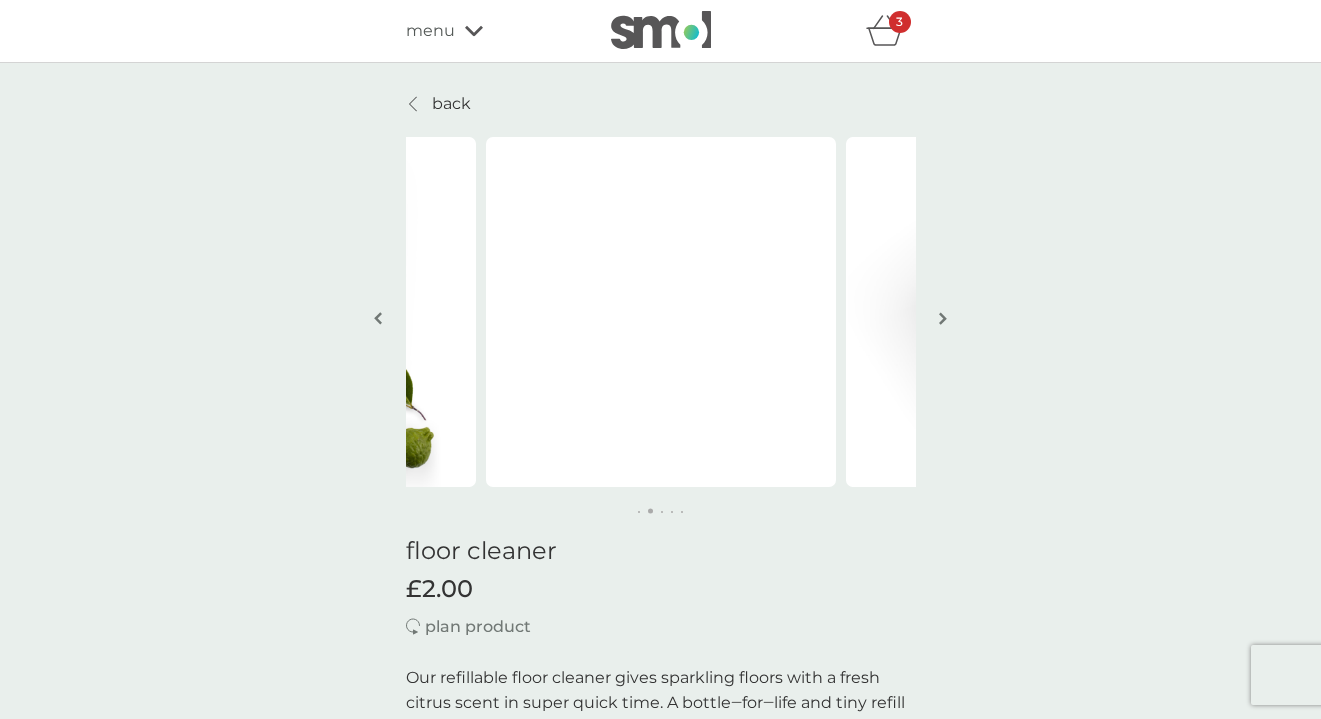 scroll, scrollTop: 0, scrollLeft: 0, axis: both 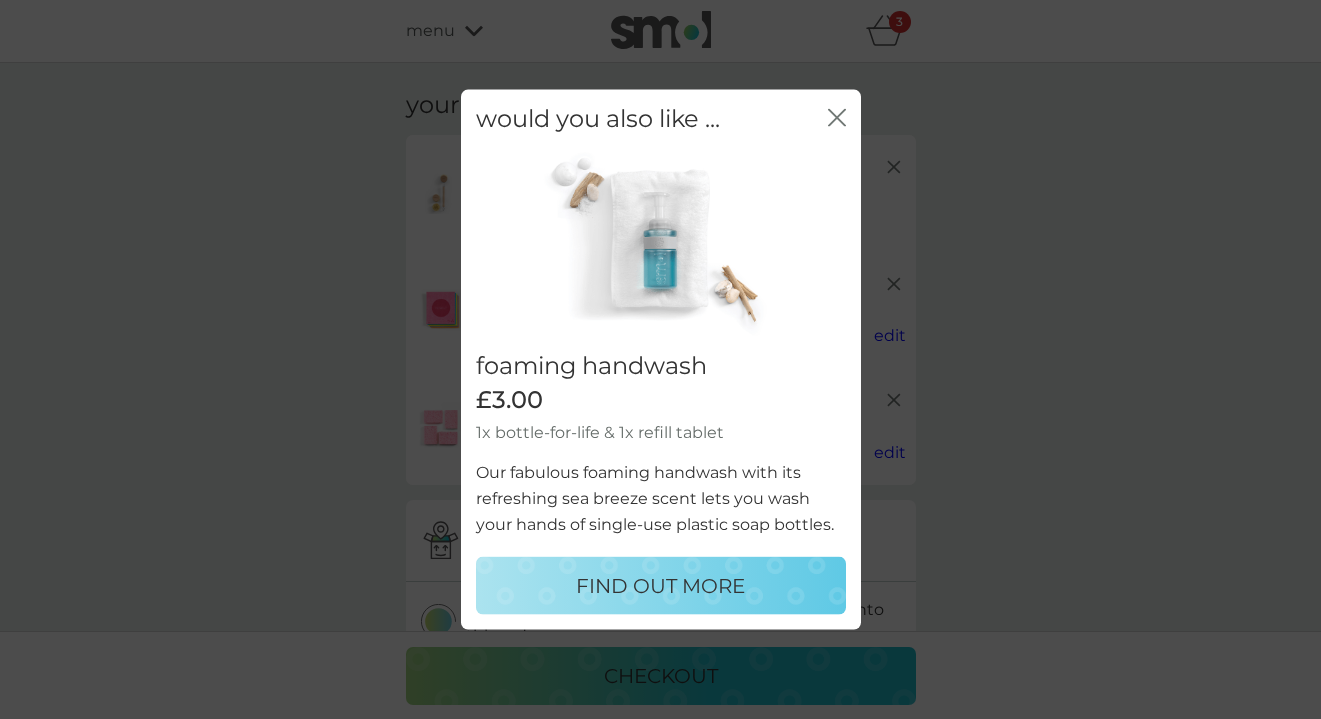 click on "close" 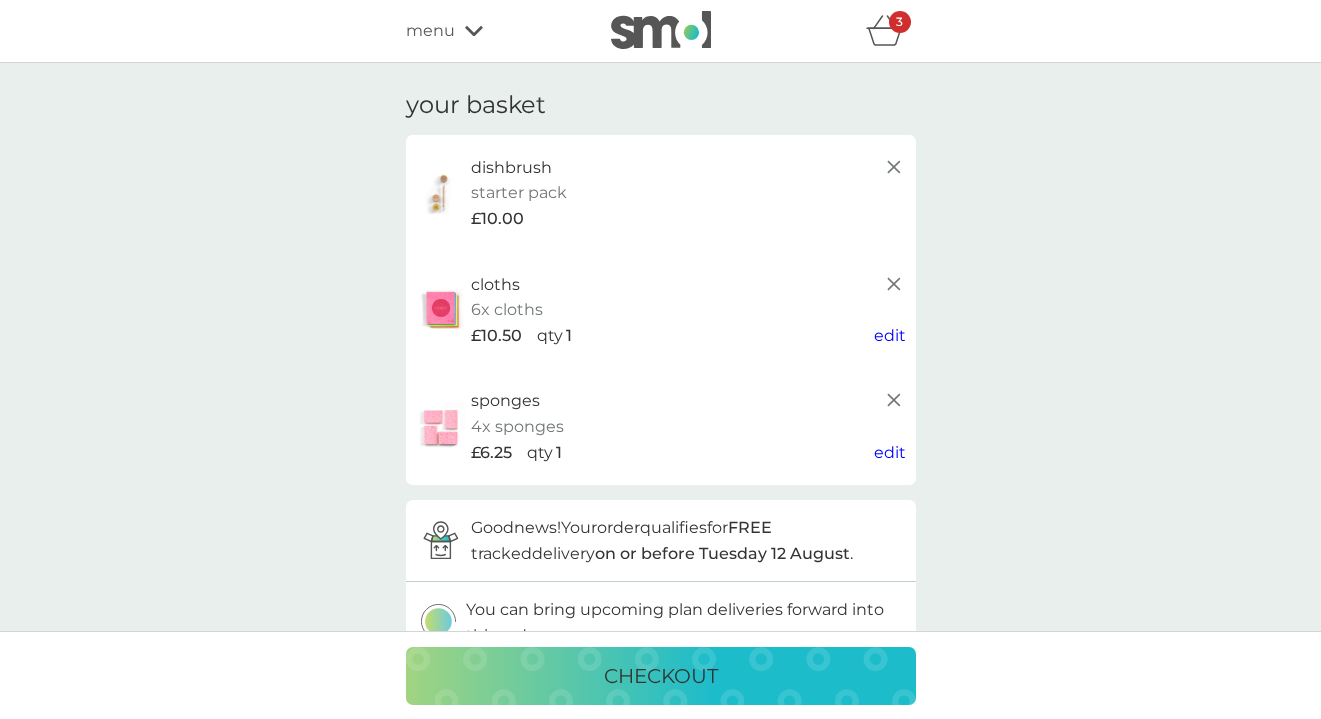 scroll, scrollTop: 0, scrollLeft: 0, axis: both 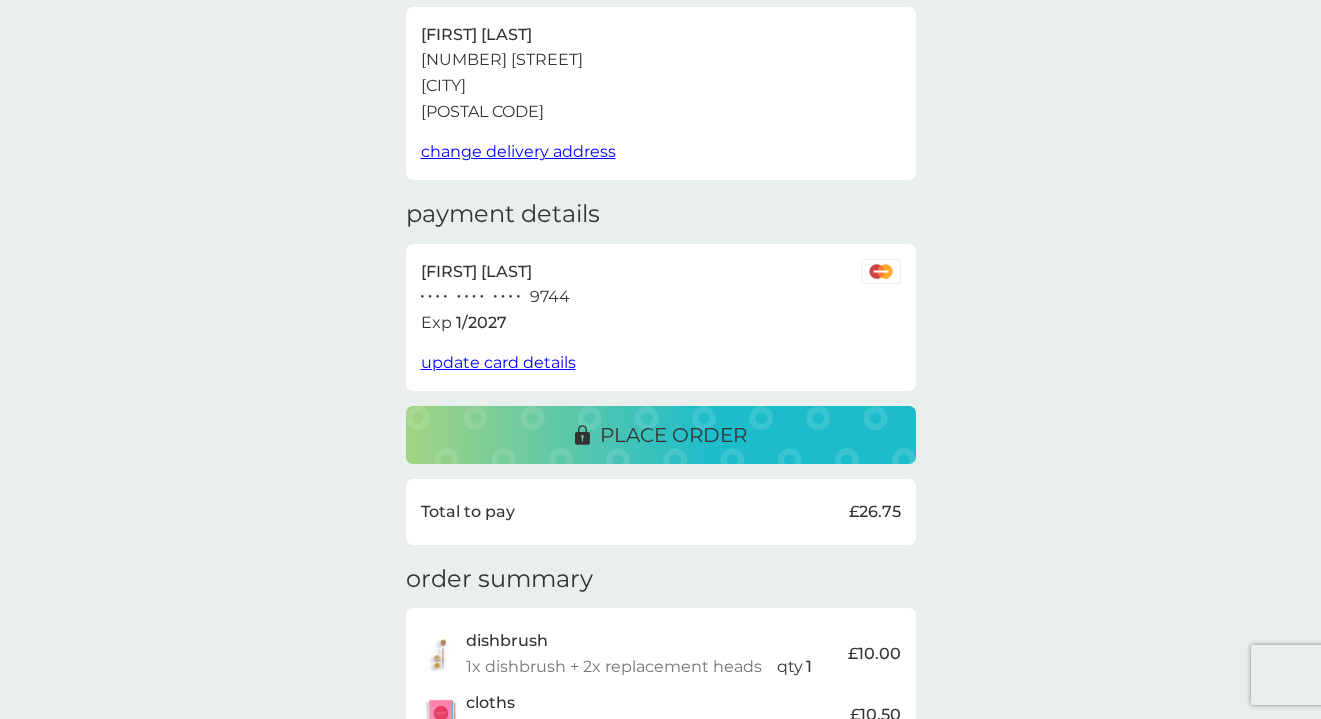 click on "place order" at bounding box center [673, 435] 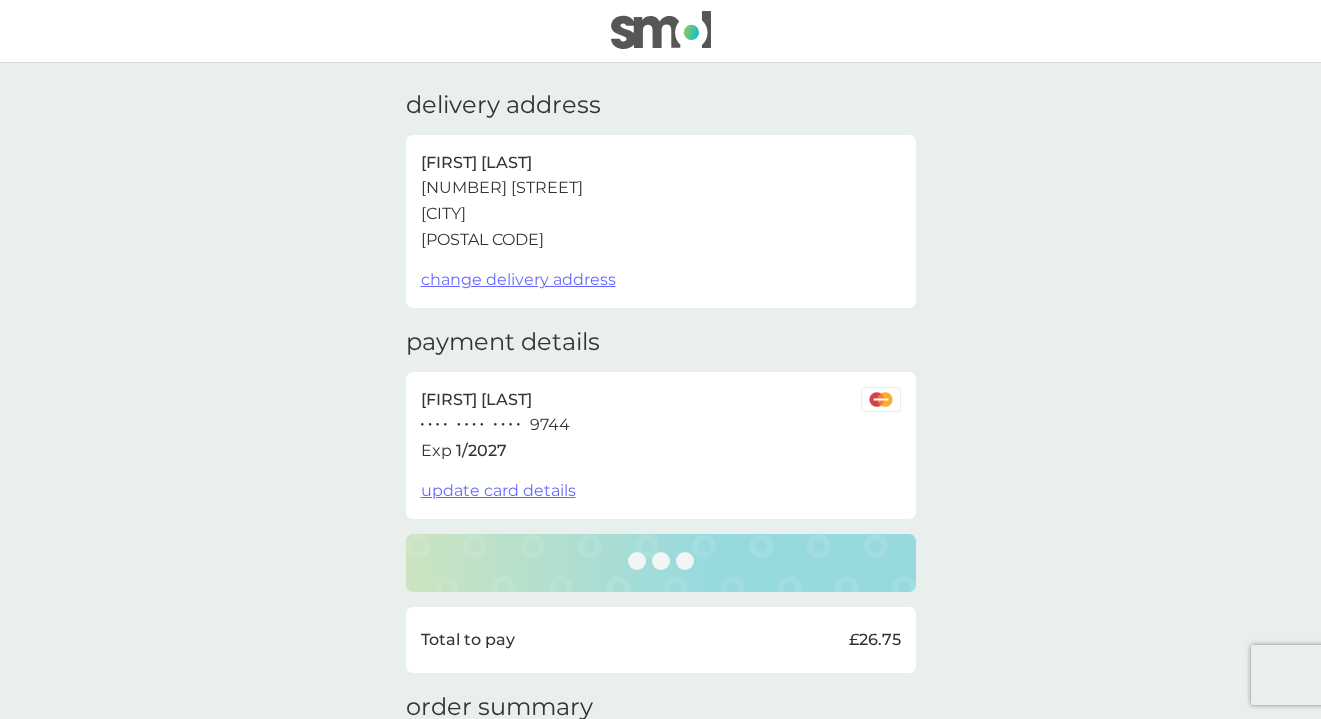 scroll, scrollTop: 0, scrollLeft: 0, axis: both 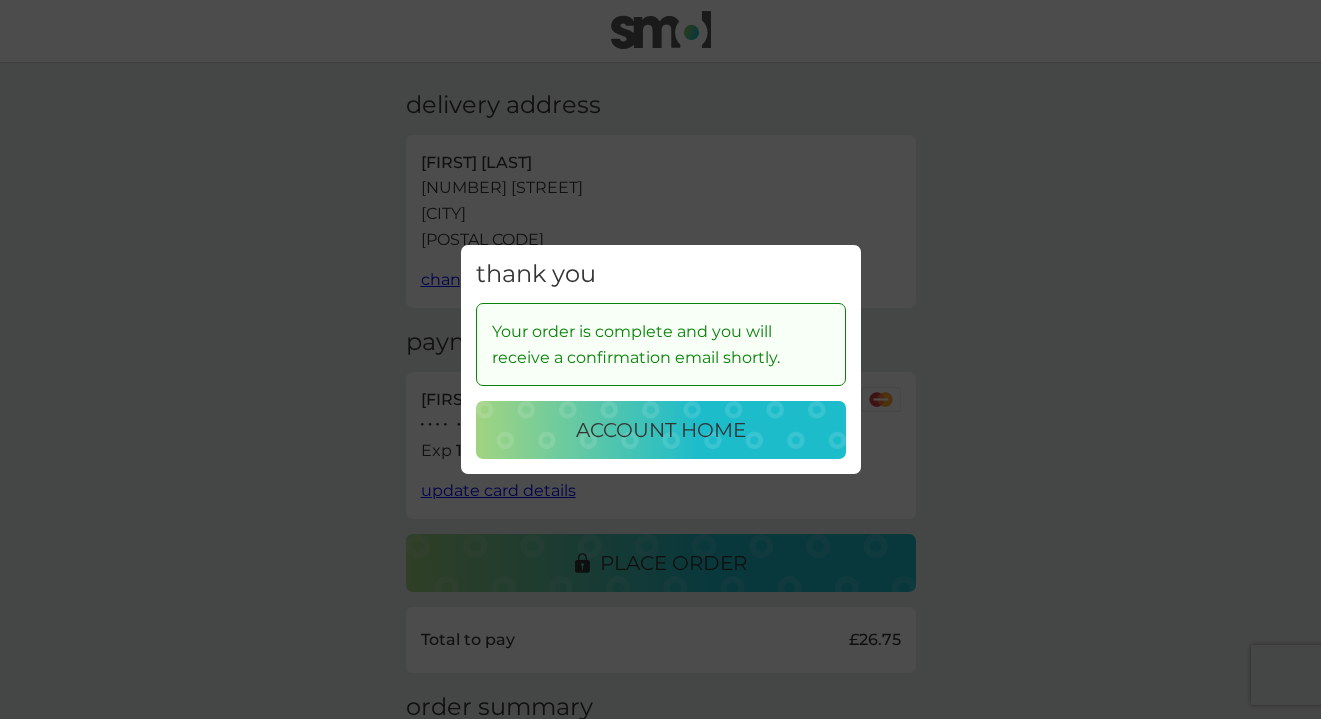 click on "account home" at bounding box center (661, 430) 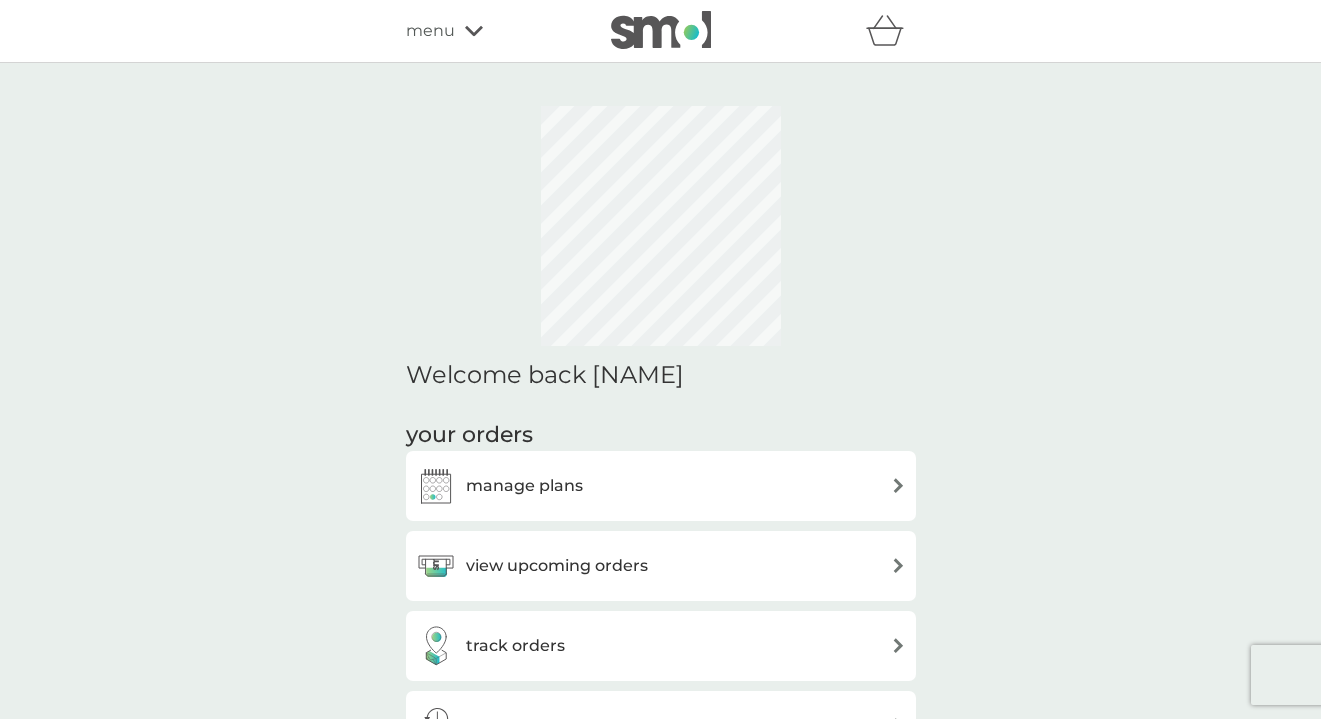 scroll, scrollTop: 0, scrollLeft: 0, axis: both 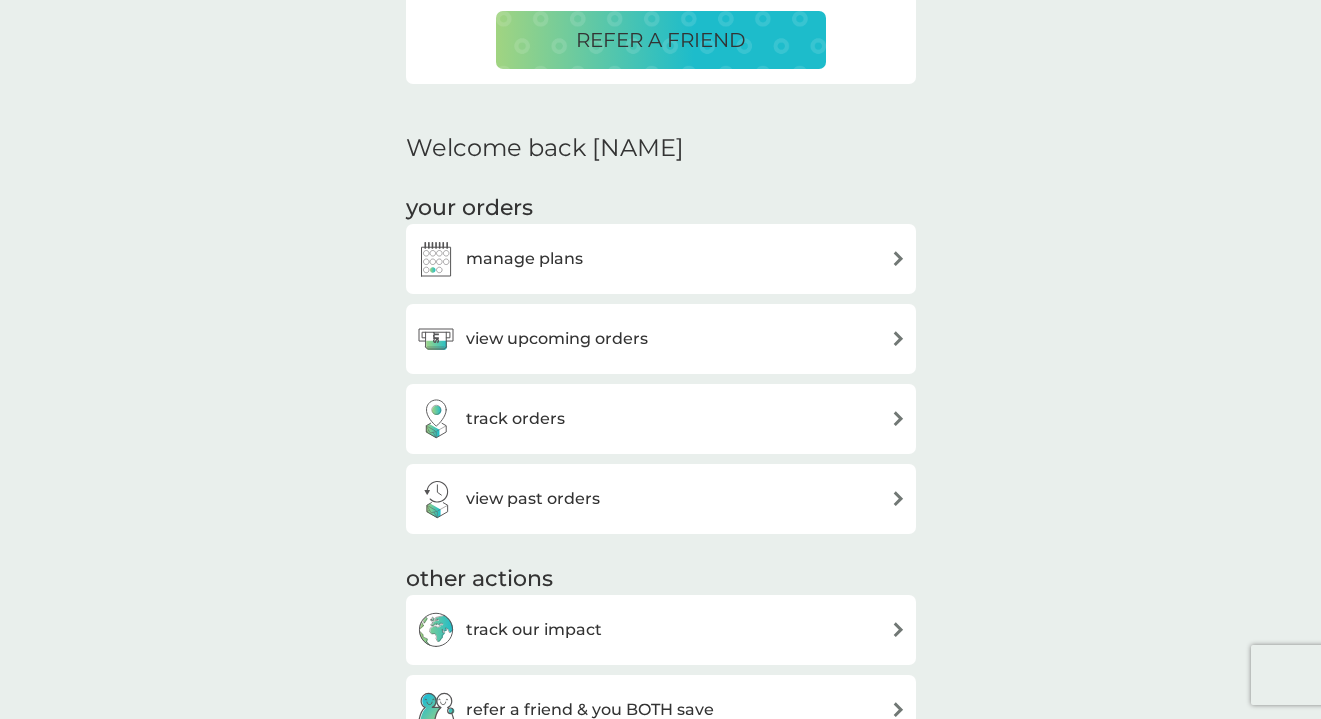 click at bounding box center [898, 338] 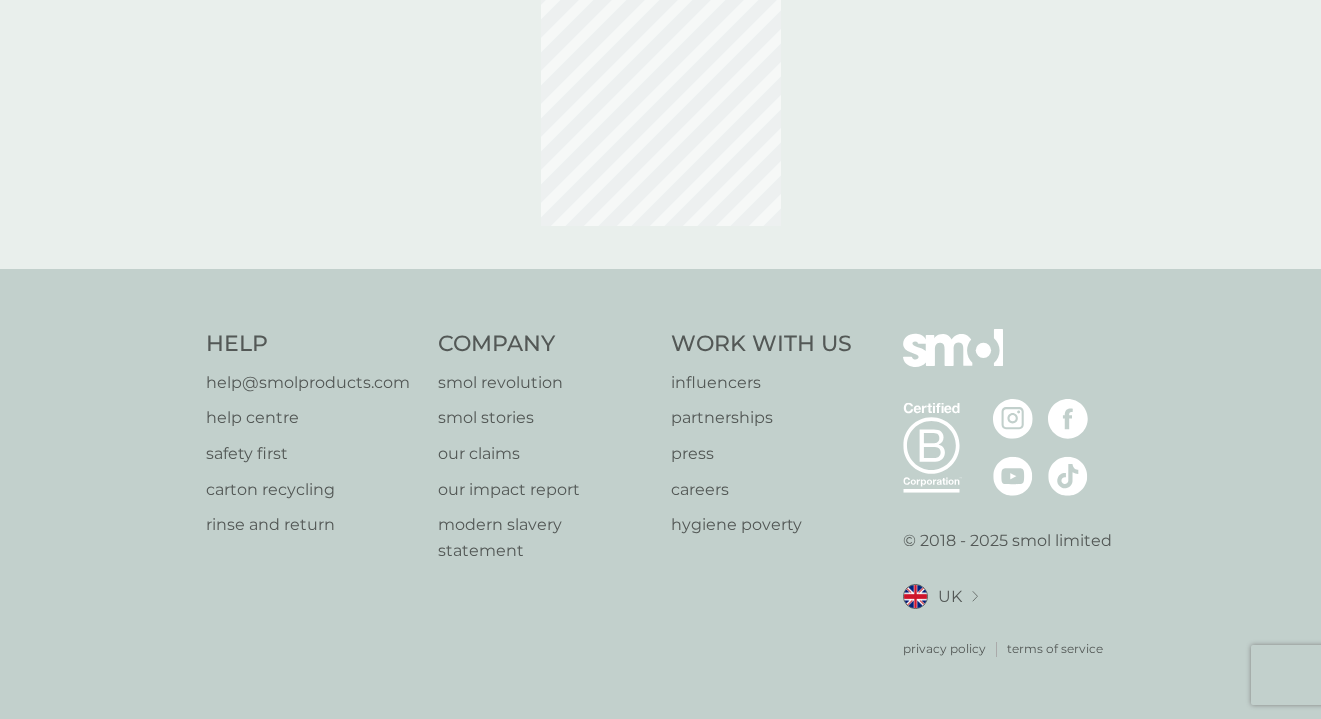 scroll, scrollTop: 0, scrollLeft: 0, axis: both 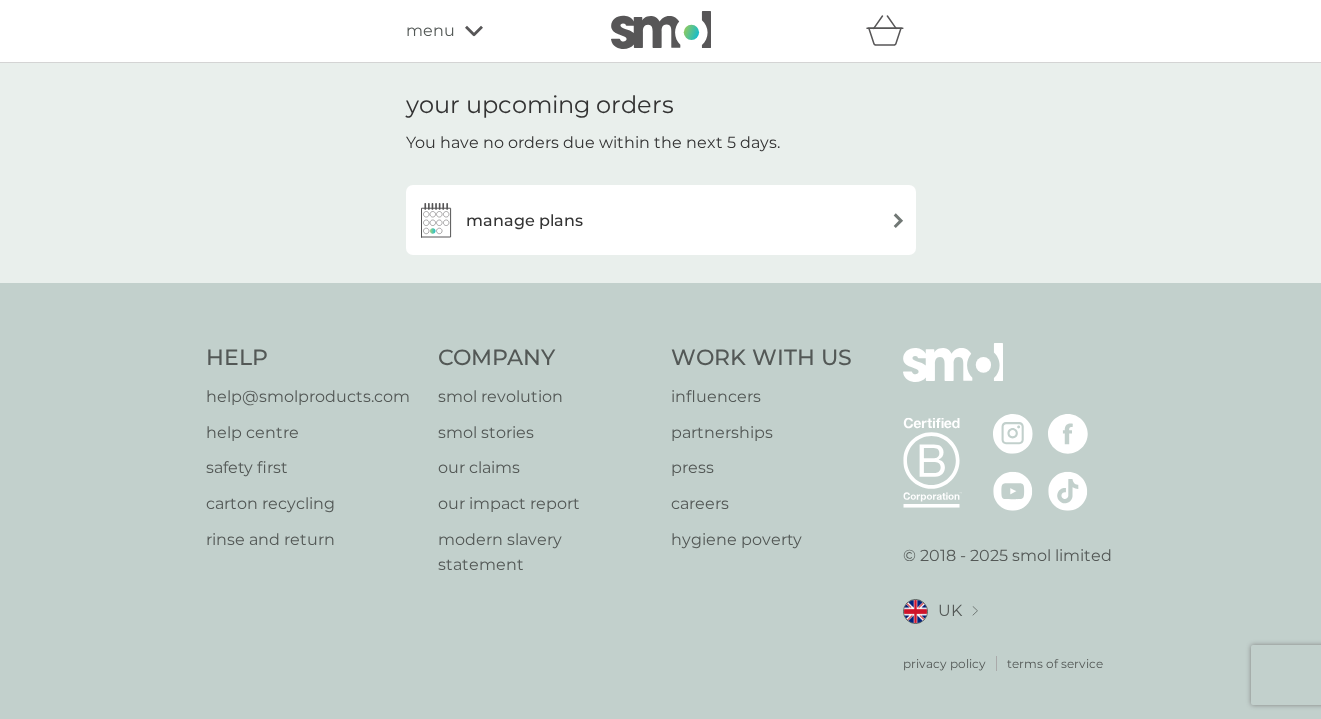 click on "manage plans" at bounding box center [661, 220] 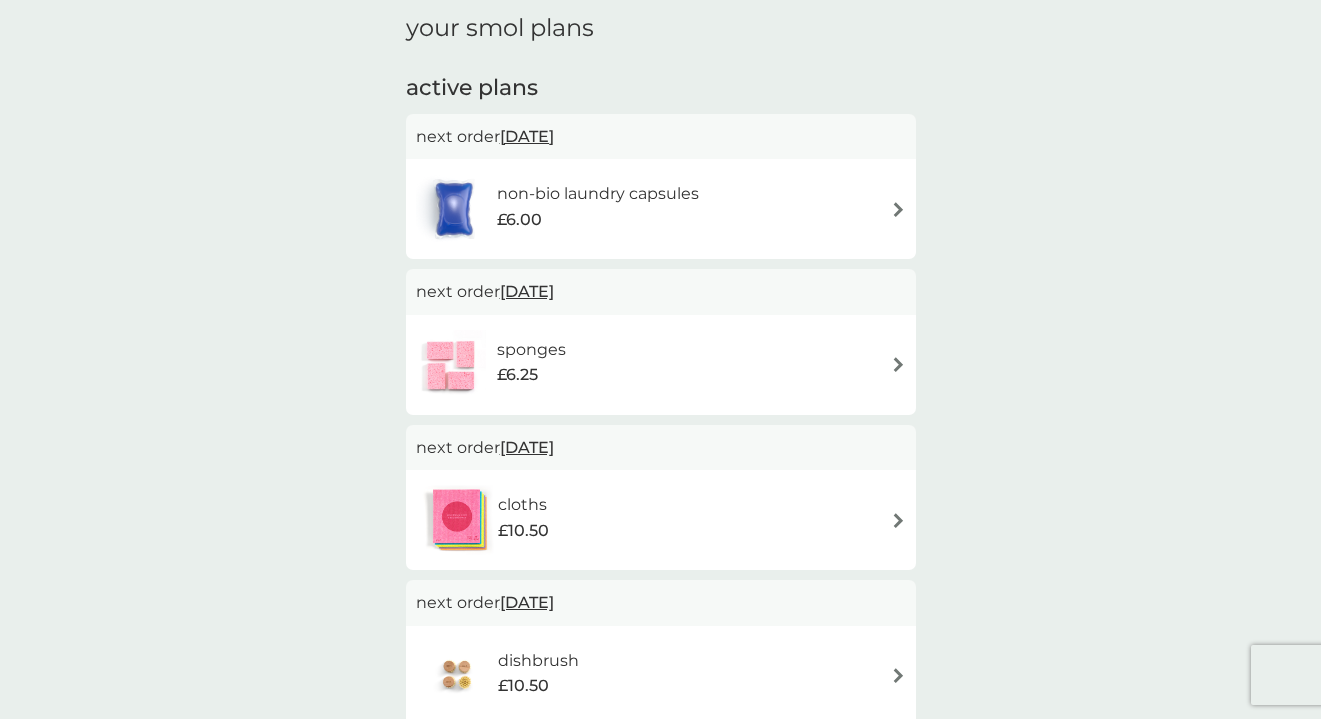 scroll, scrollTop: -3, scrollLeft: 0, axis: vertical 